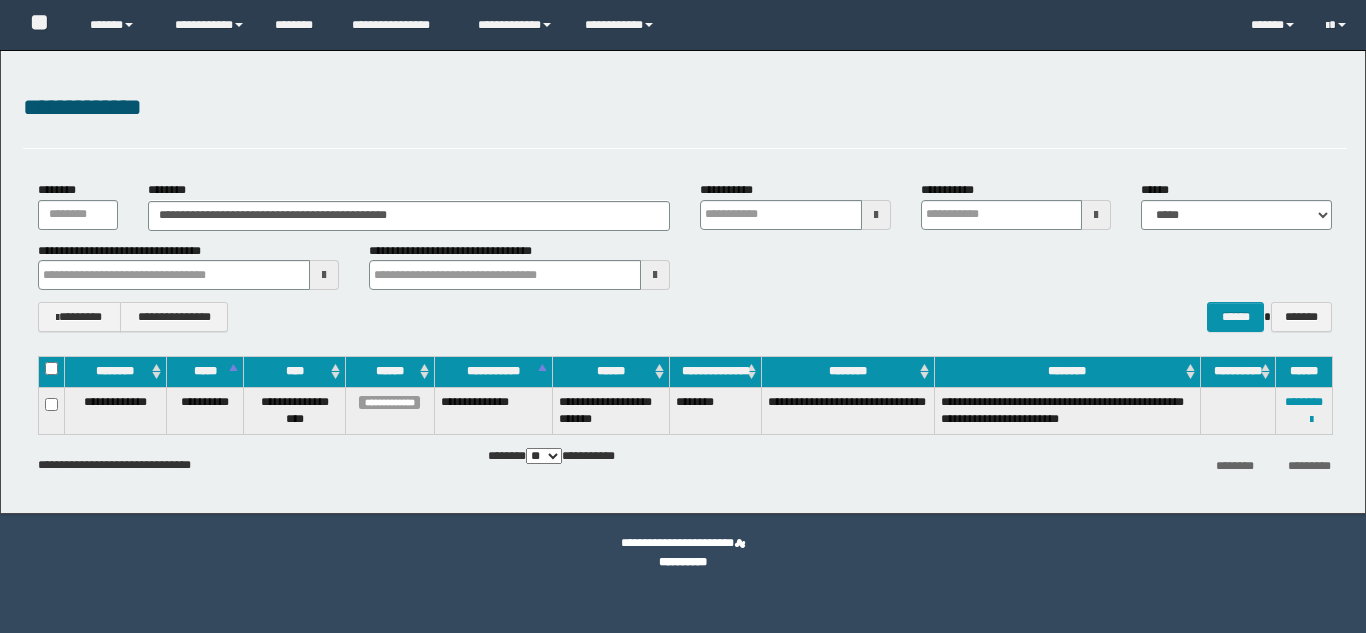 scroll, scrollTop: 0, scrollLeft: 0, axis: both 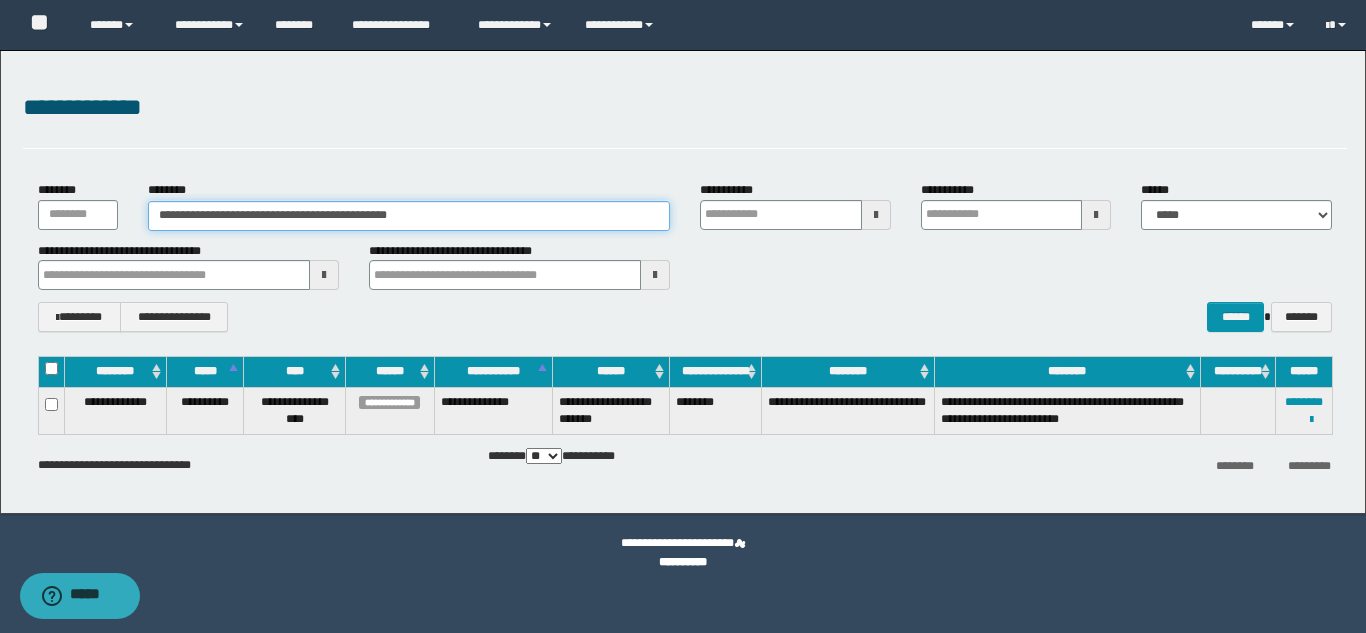 drag, startPoint x: 438, startPoint y: 222, endPoint x: 151, endPoint y: 215, distance: 287.08536 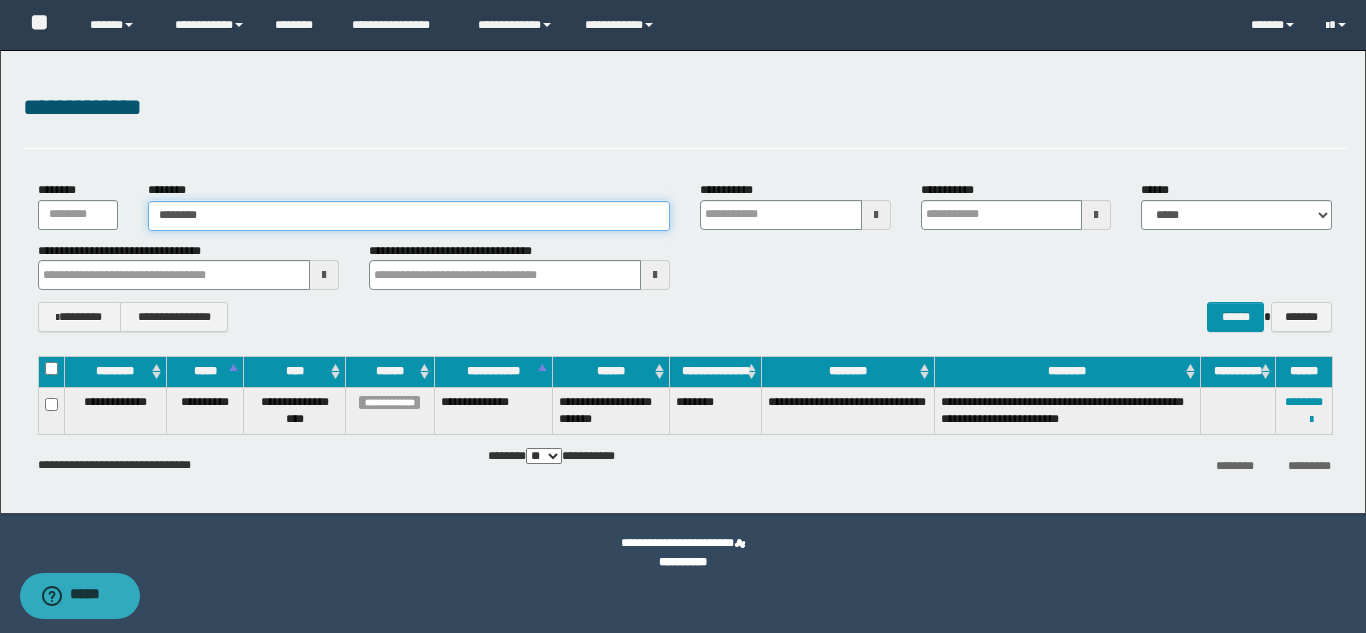 type on "********" 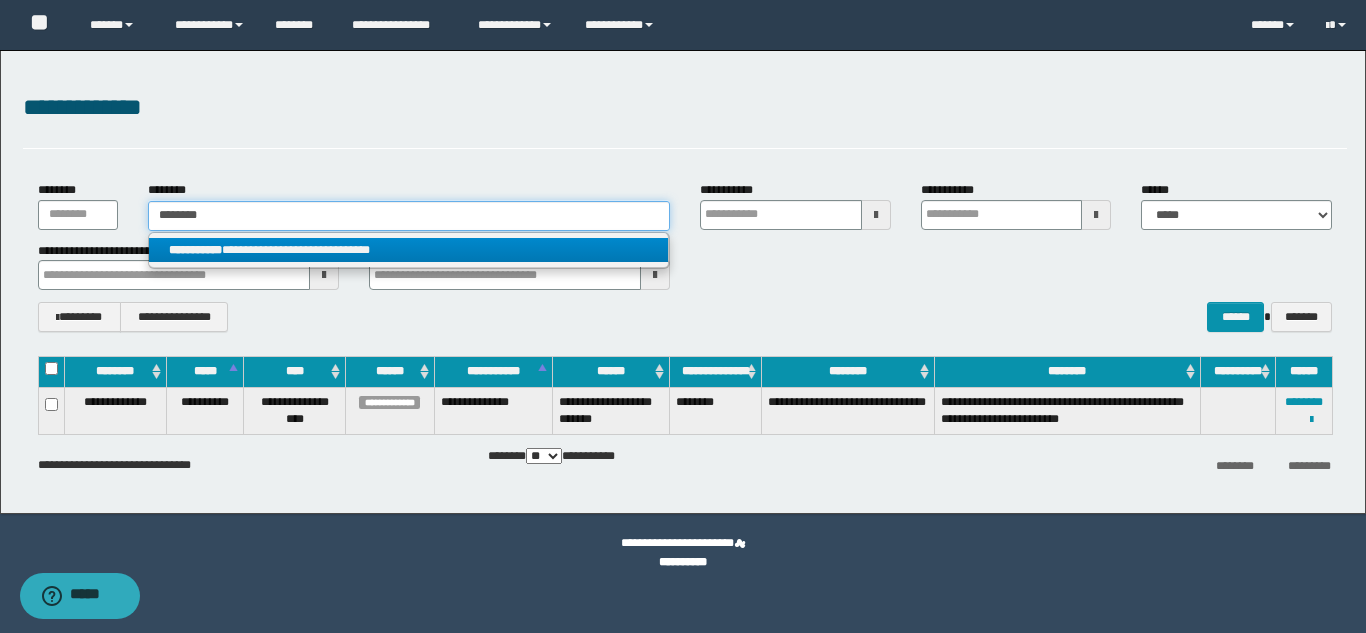 type on "********" 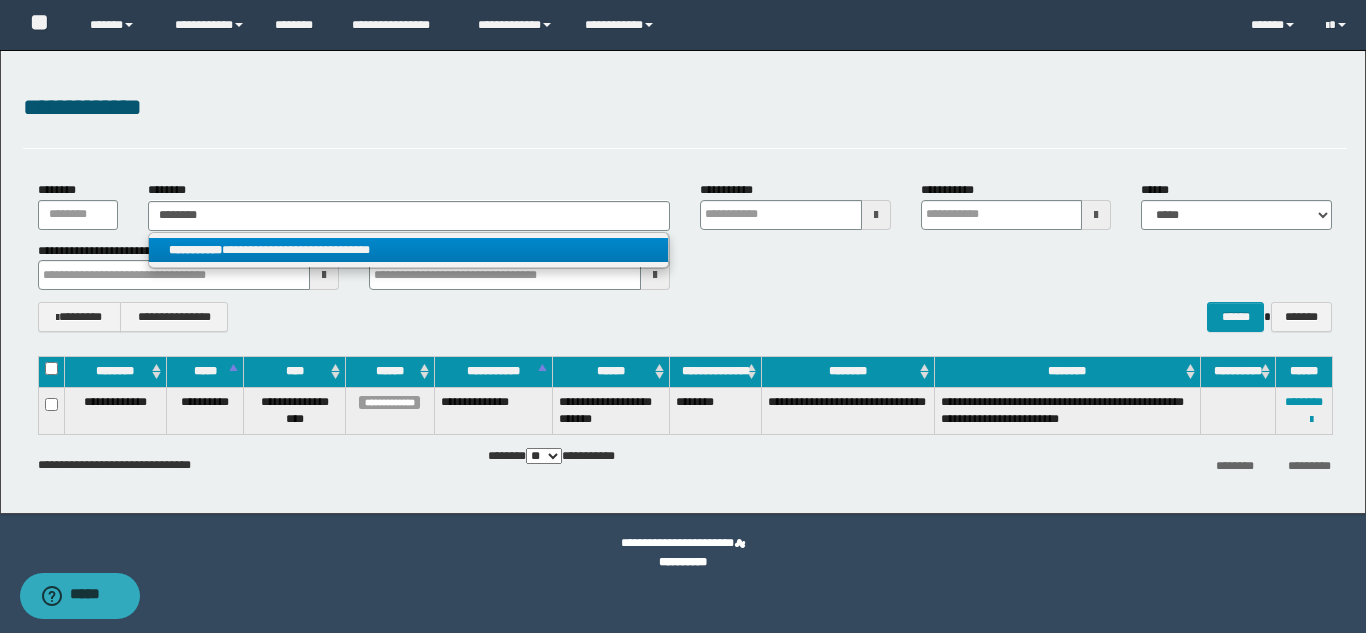 click on "**********" at bounding box center [195, 250] 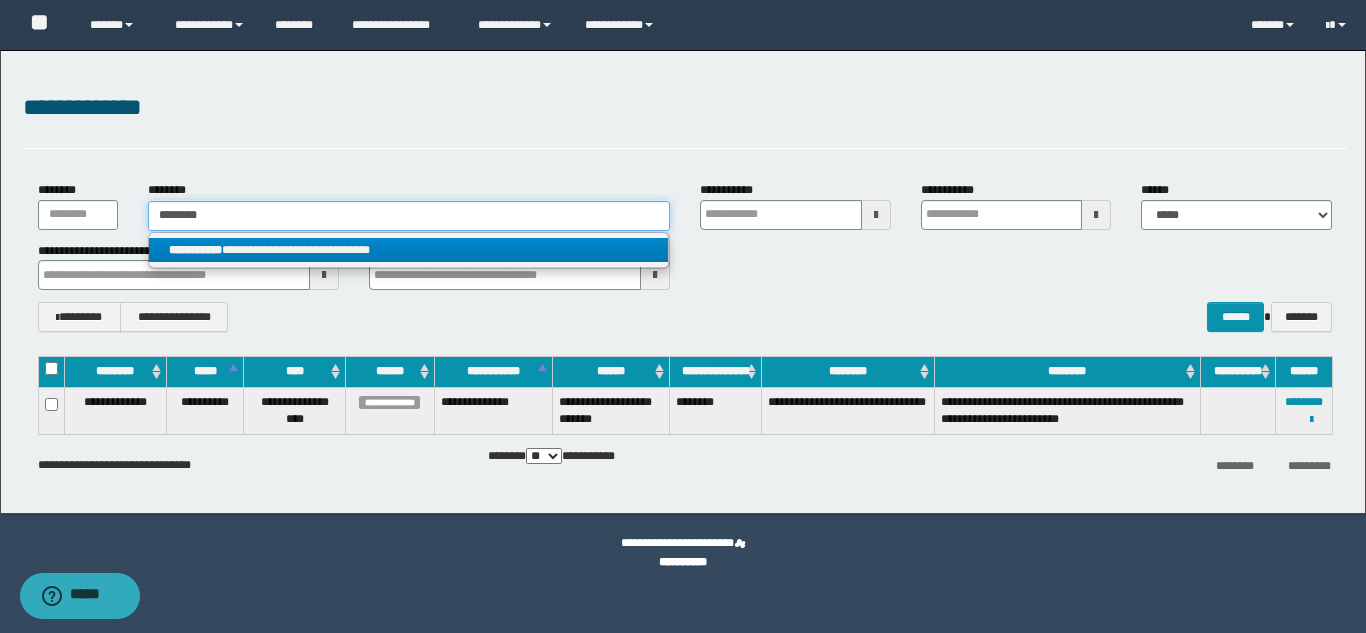 type 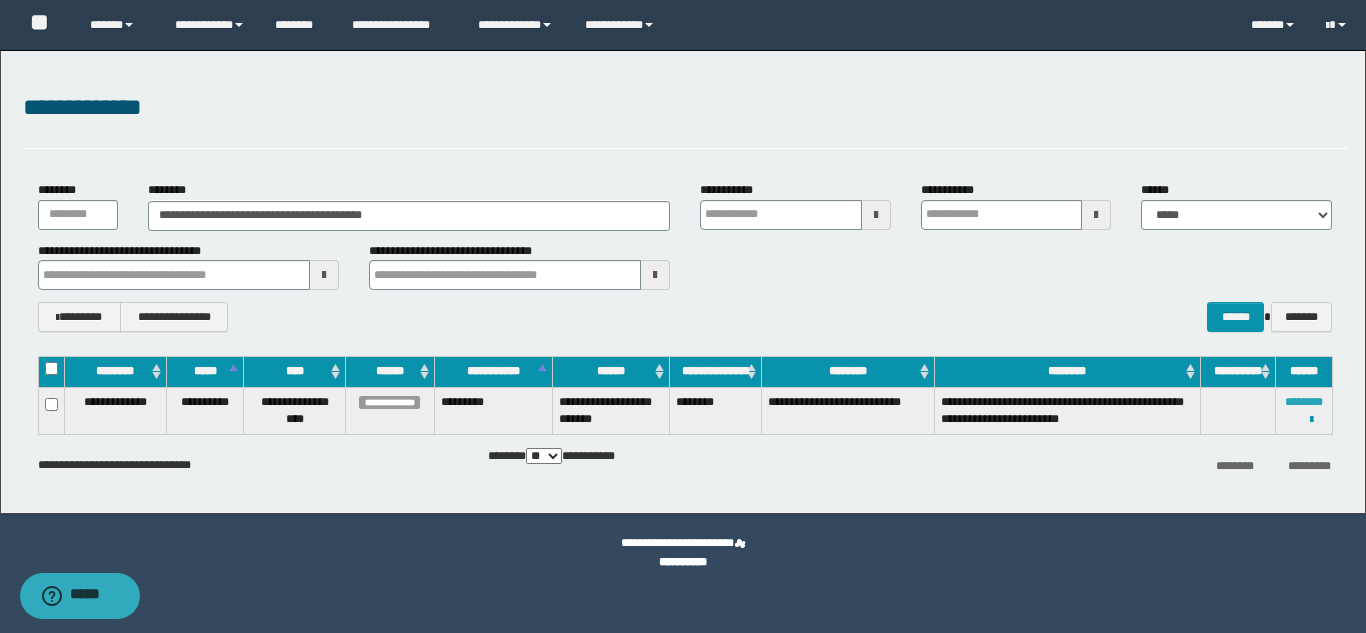 click on "********" at bounding box center (1304, 402) 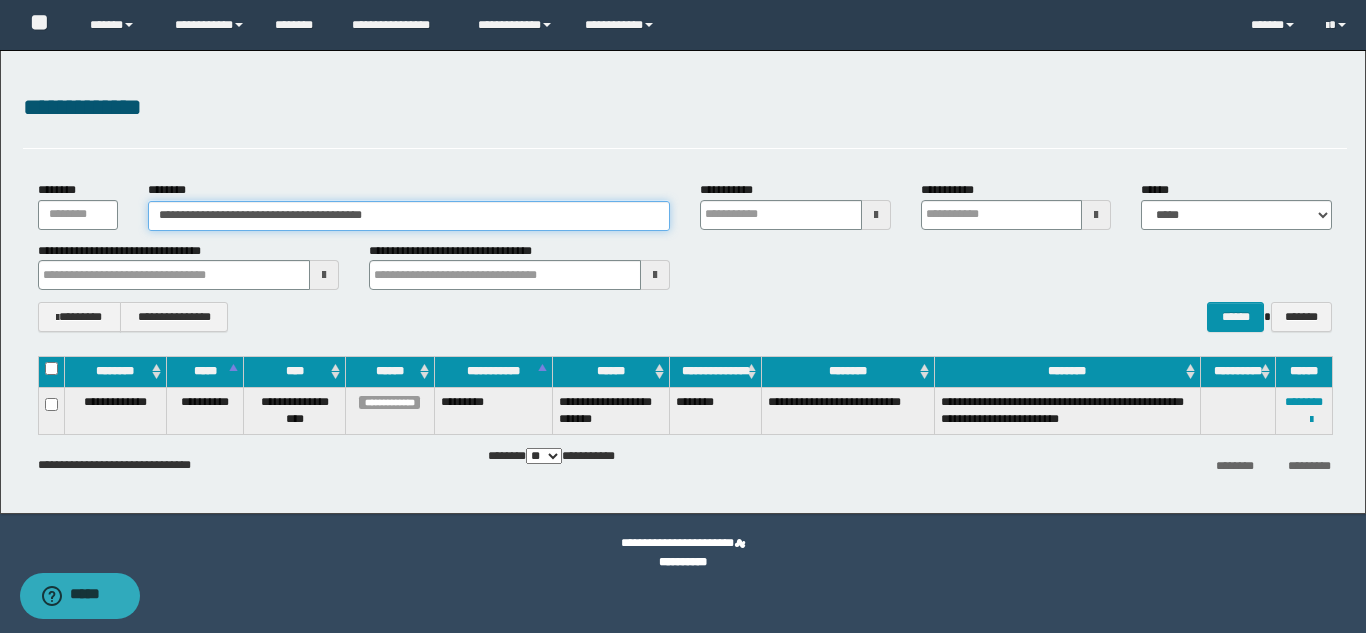 drag, startPoint x: 424, startPoint y: 209, endPoint x: 155, endPoint y: 221, distance: 269.26752 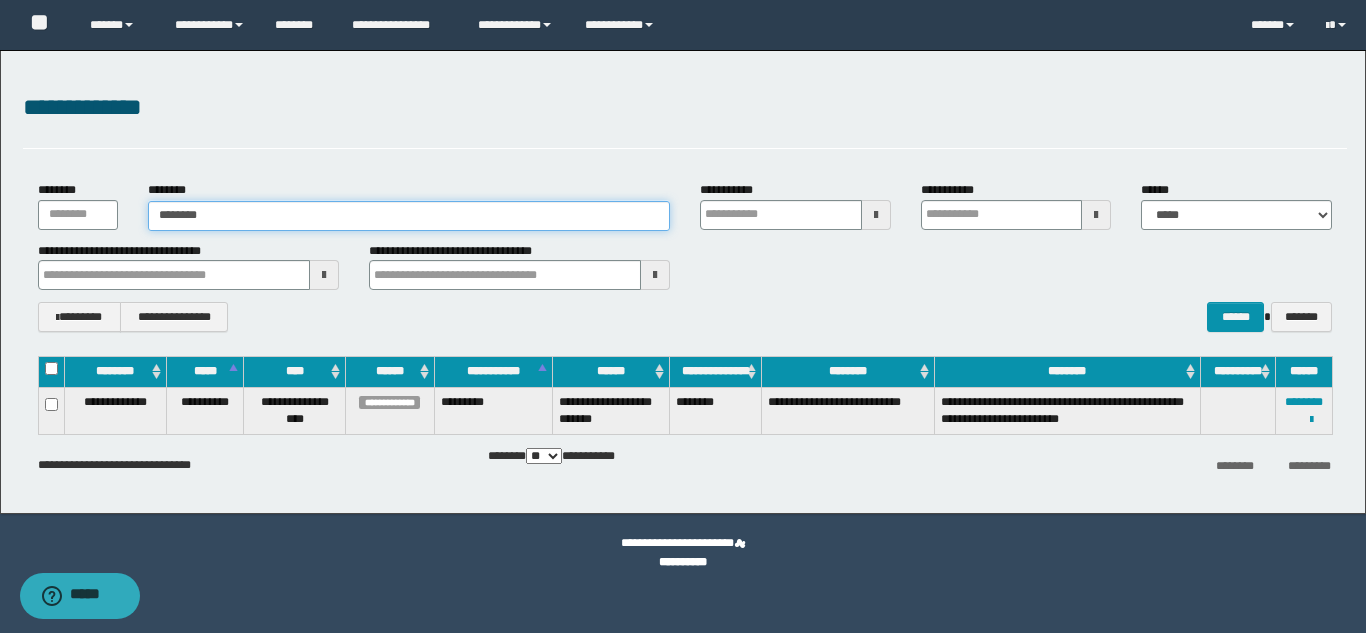 type on "********" 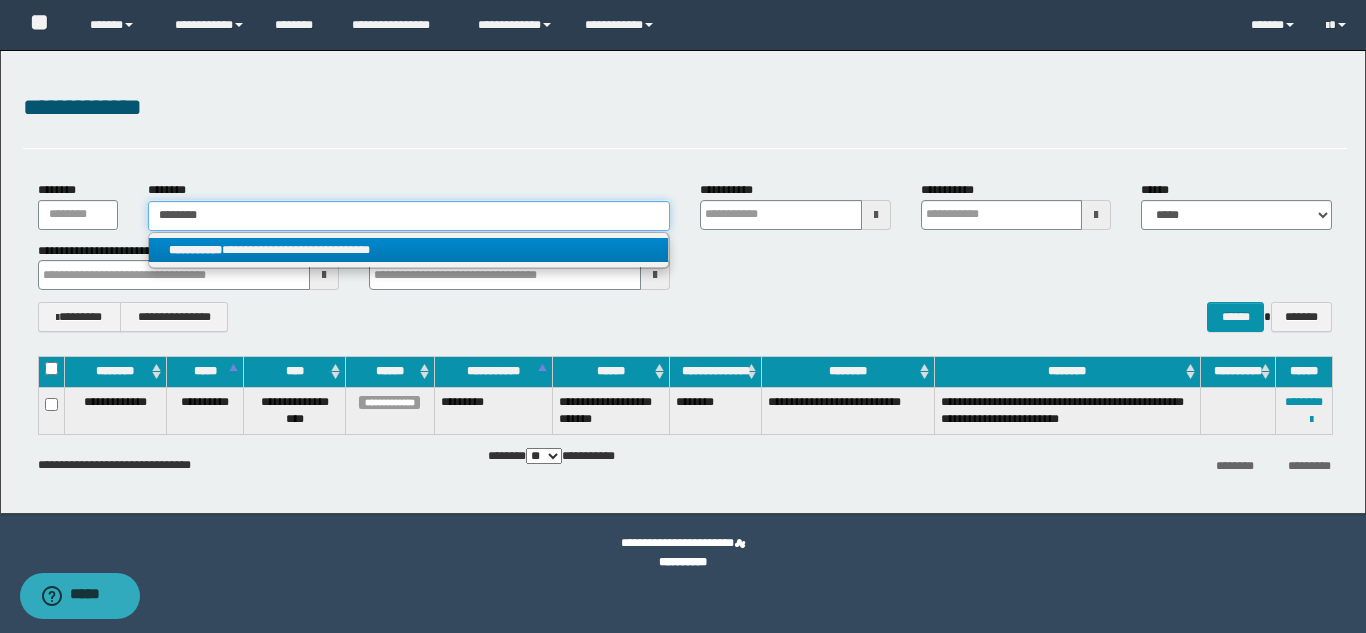 type on "********" 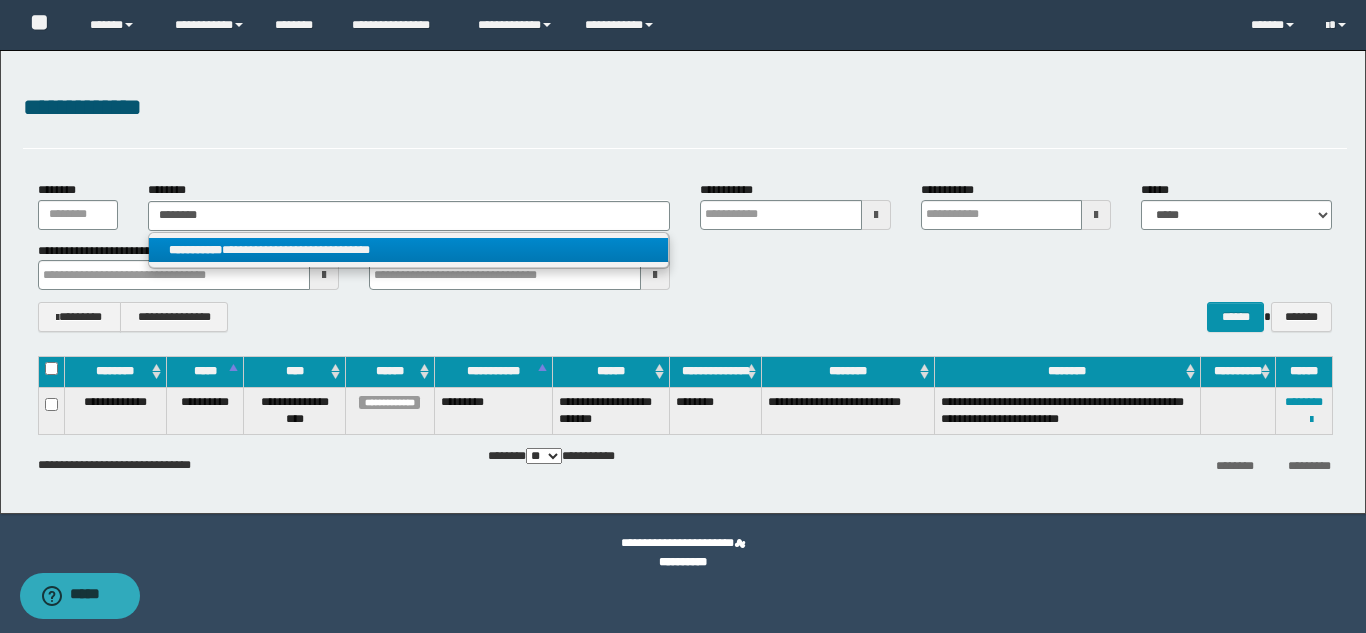 click on "**********" at bounding box center [408, 250] 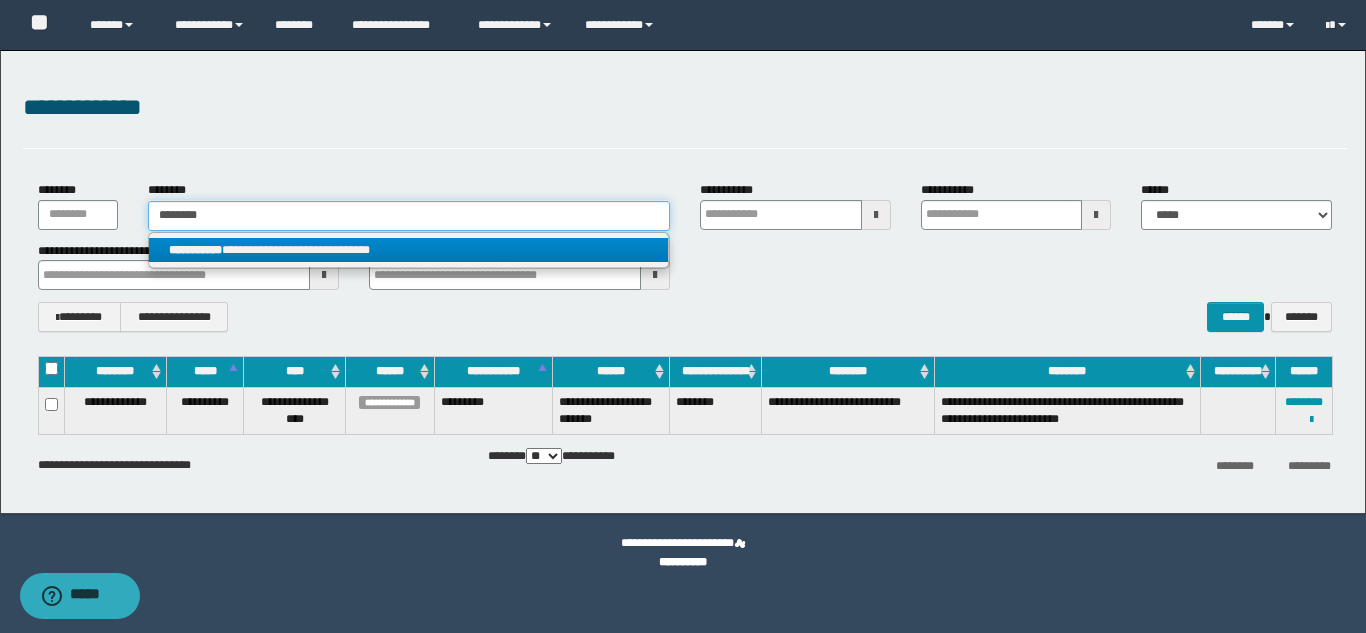 type 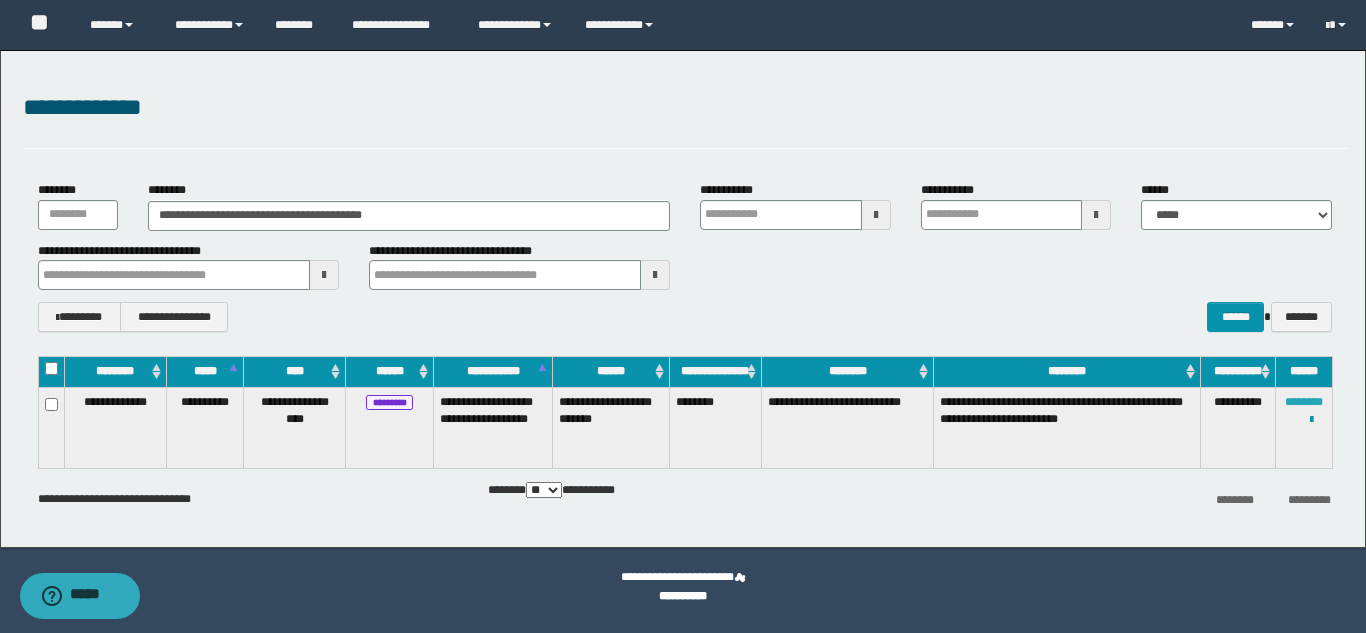 click on "********" at bounding box center (1304, 402) 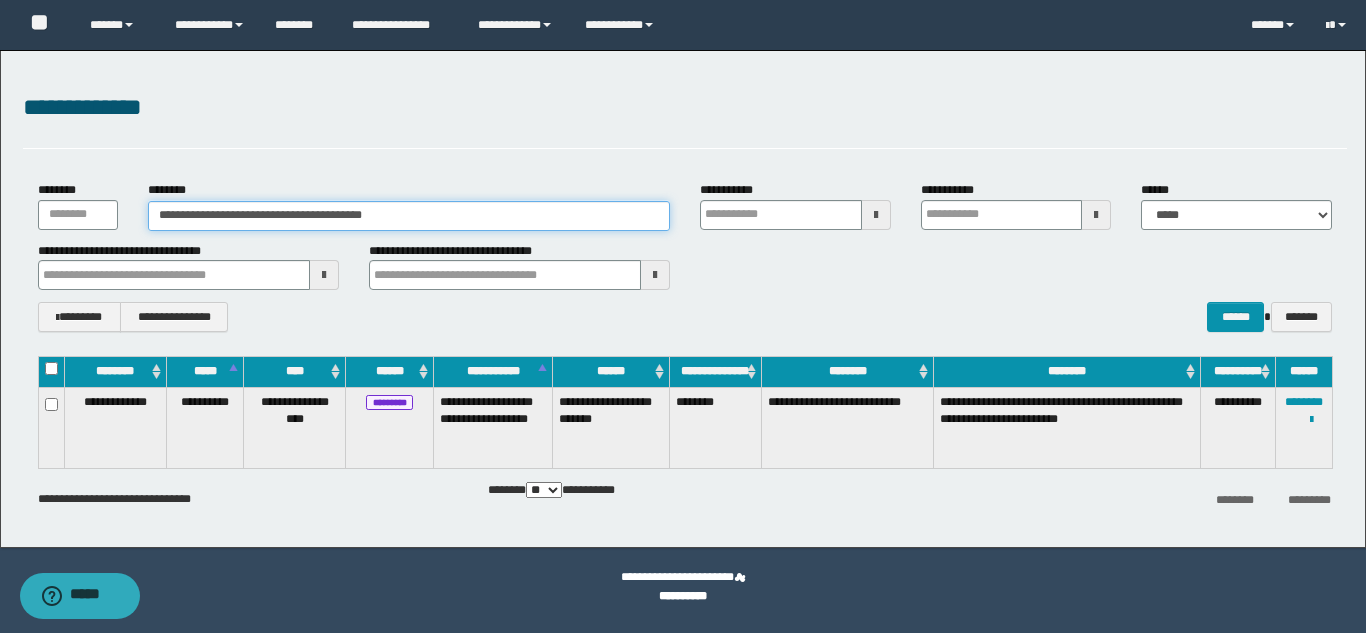 drag, startPoint x: 431, startPoint y: 221, endPoint x: 160, endPoint y: 217, distance: 271.0295 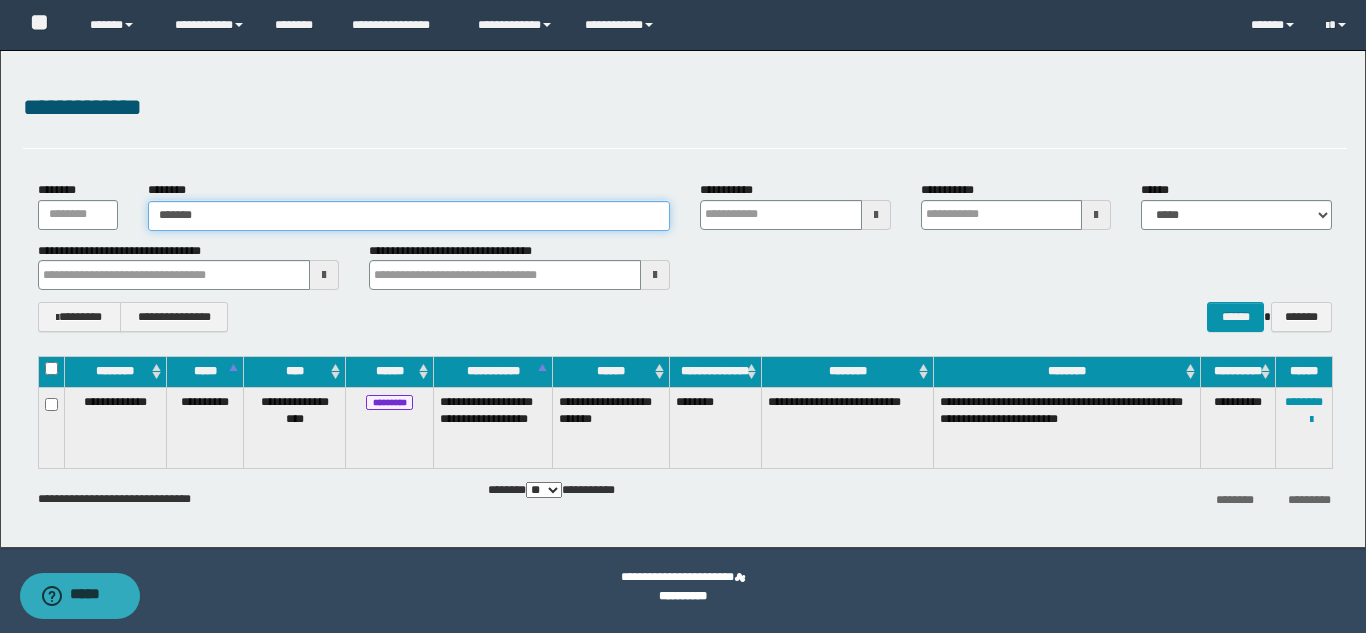 type on "*******" 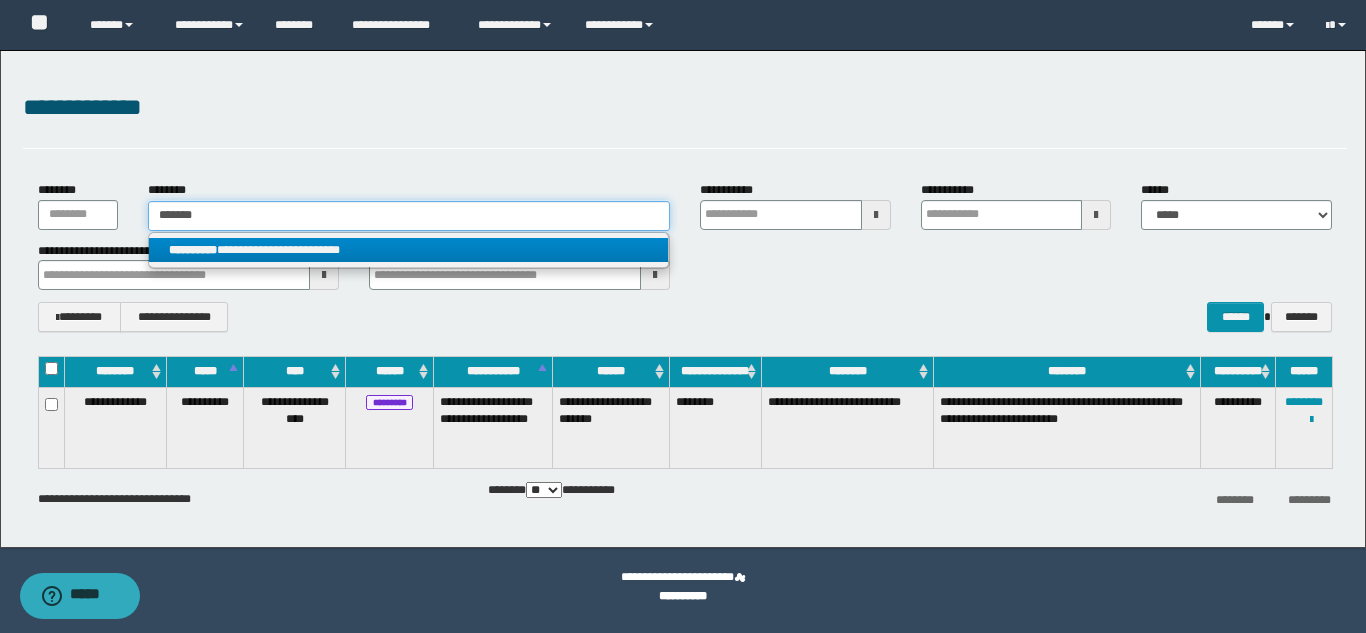 type on "*******" 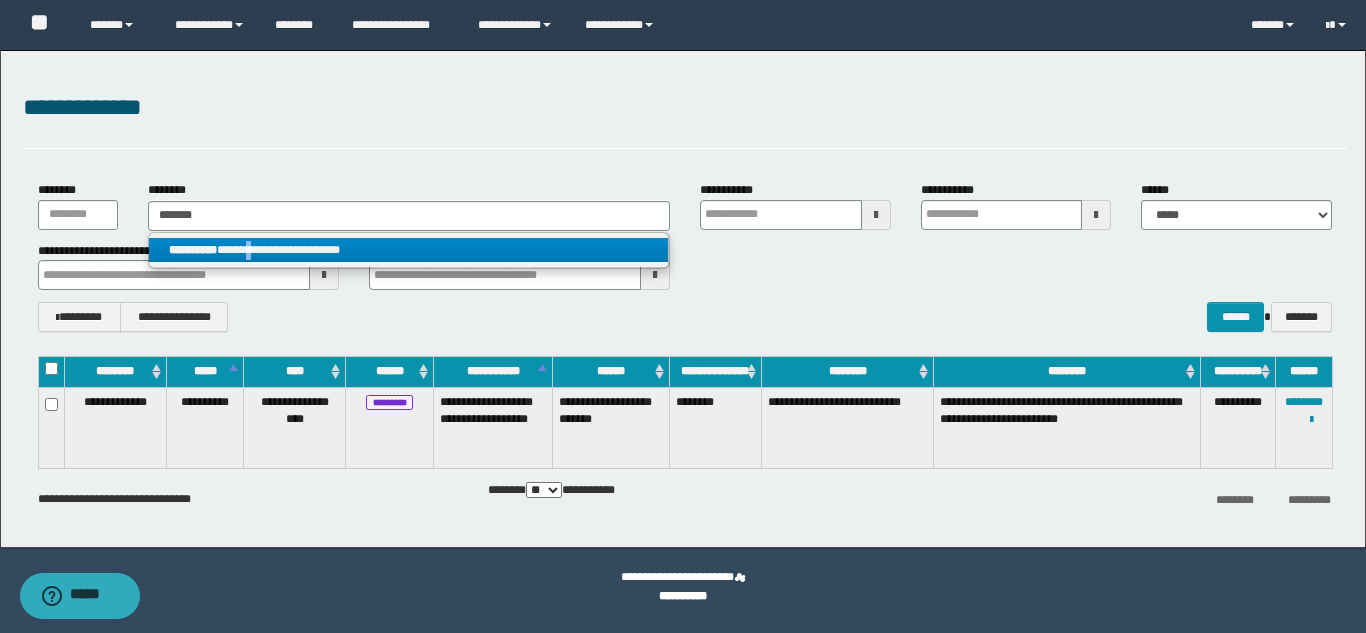 click on "**********" at bounding box center (408, 250) 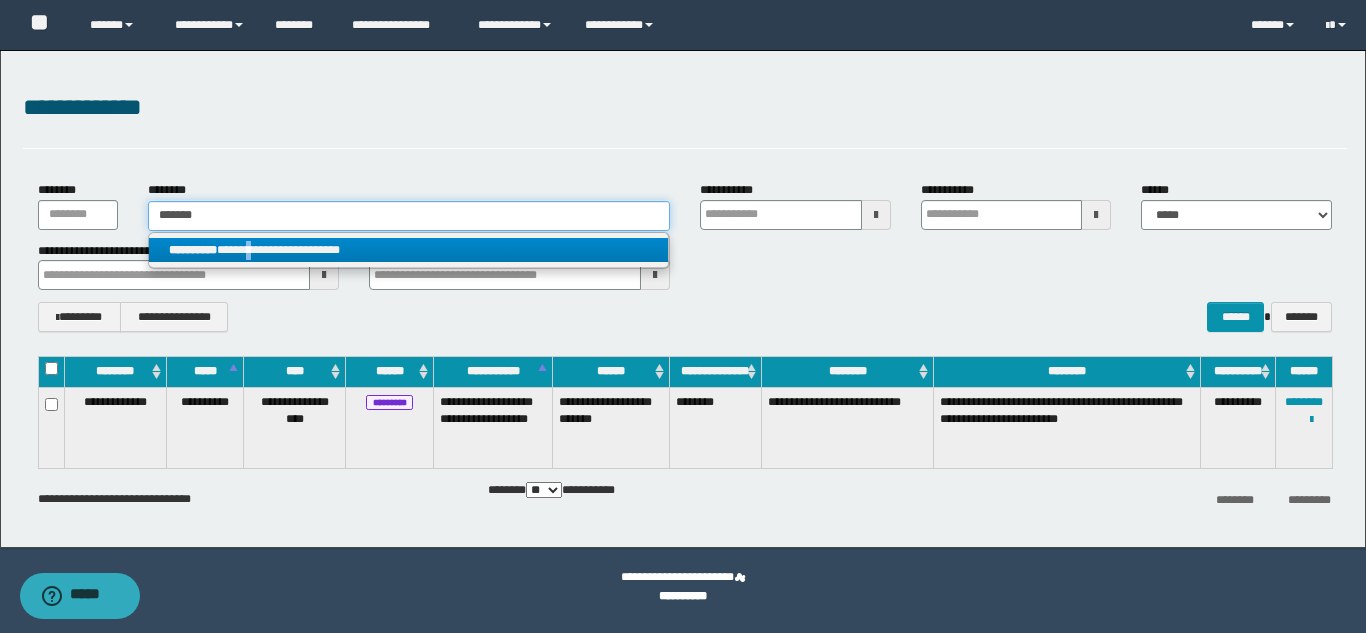 type 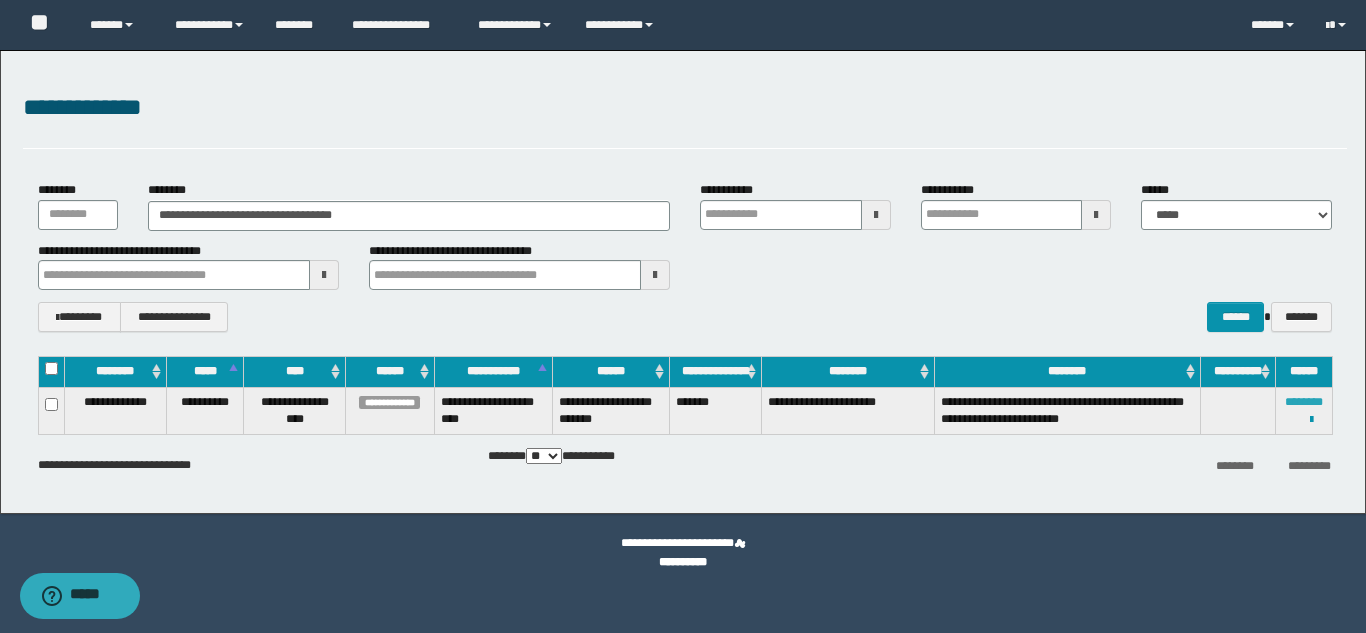 click on "********" at bounding box center [1304, 402] 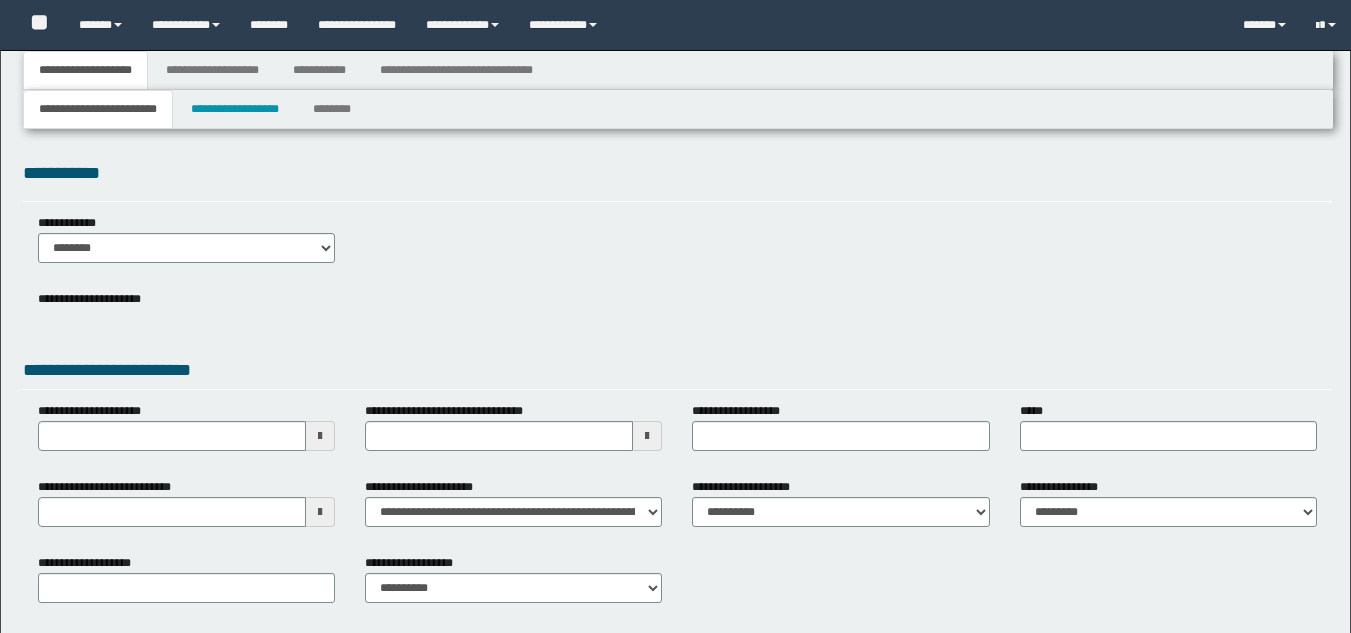 type 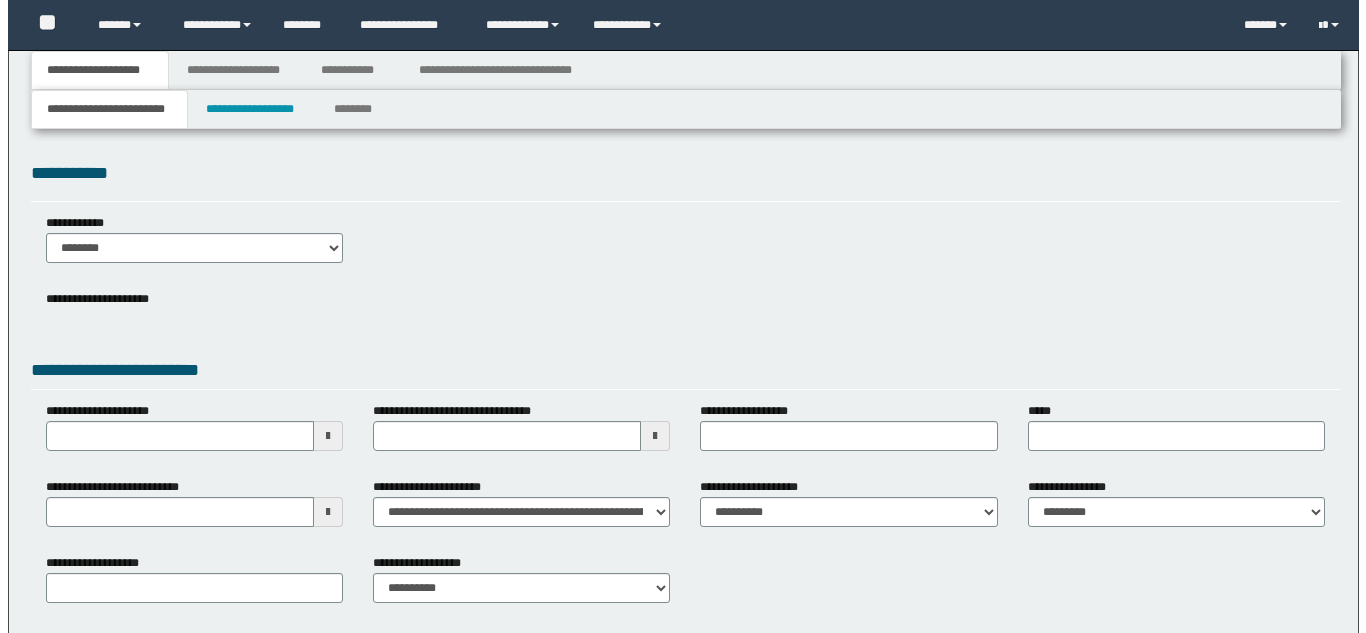 scroll, scrollTop: 0, scrollLeft: 0, axis: both 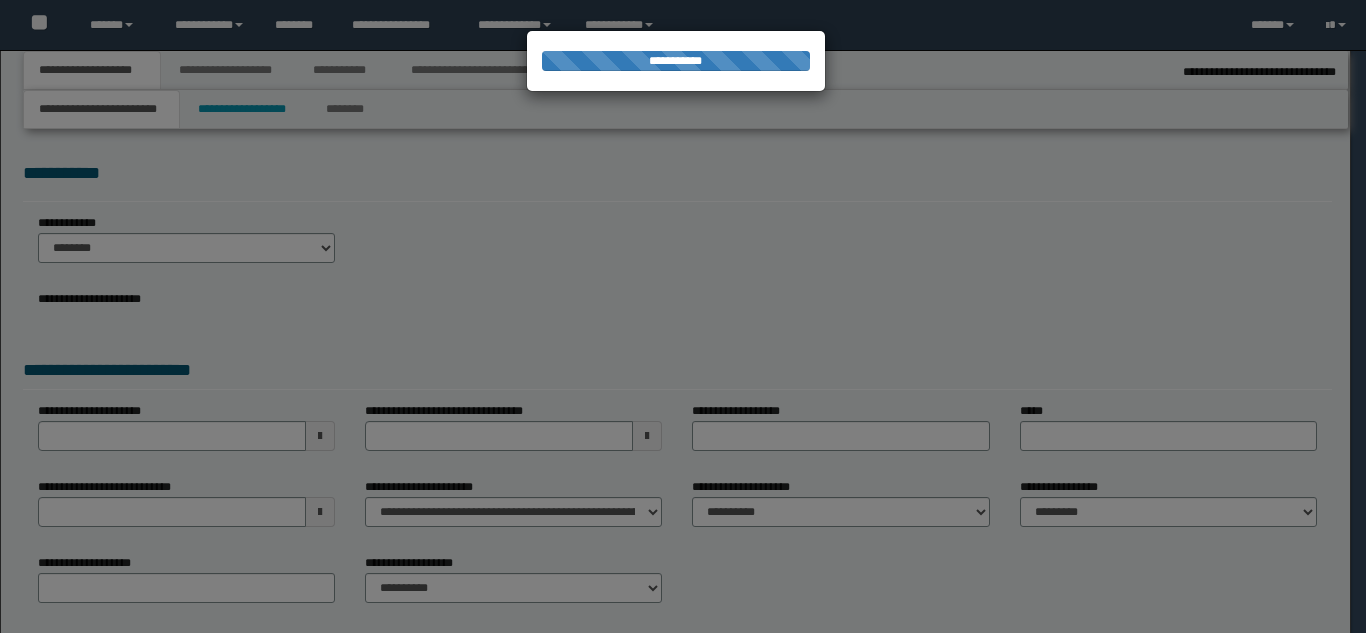 type on "**********" 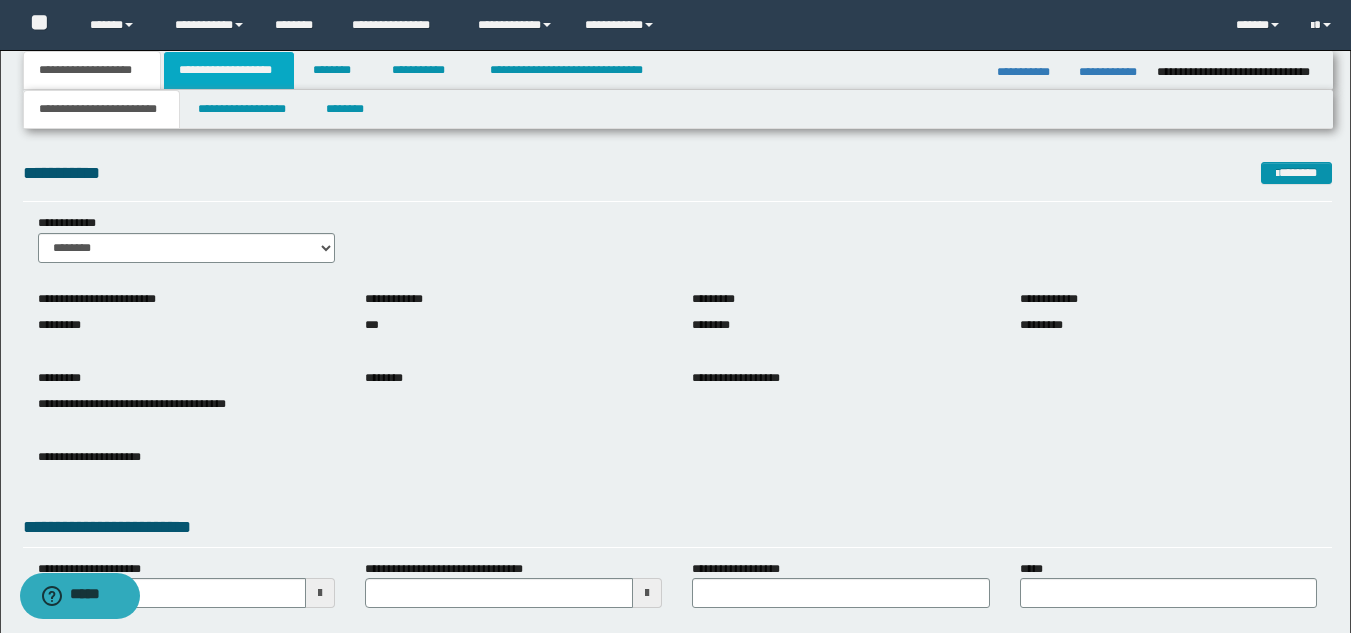 click on "**********" at bounding box center (229, 70) 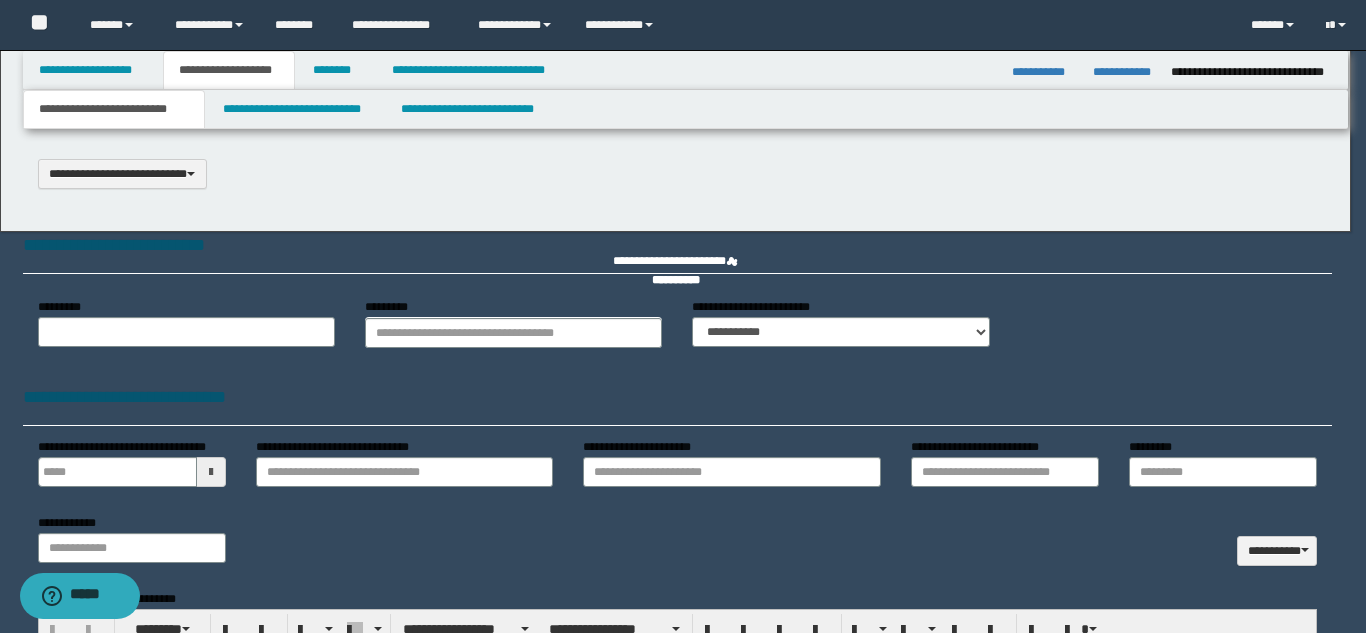 scroll, scrollTop: 0, scrollLeft: 0, axis: both 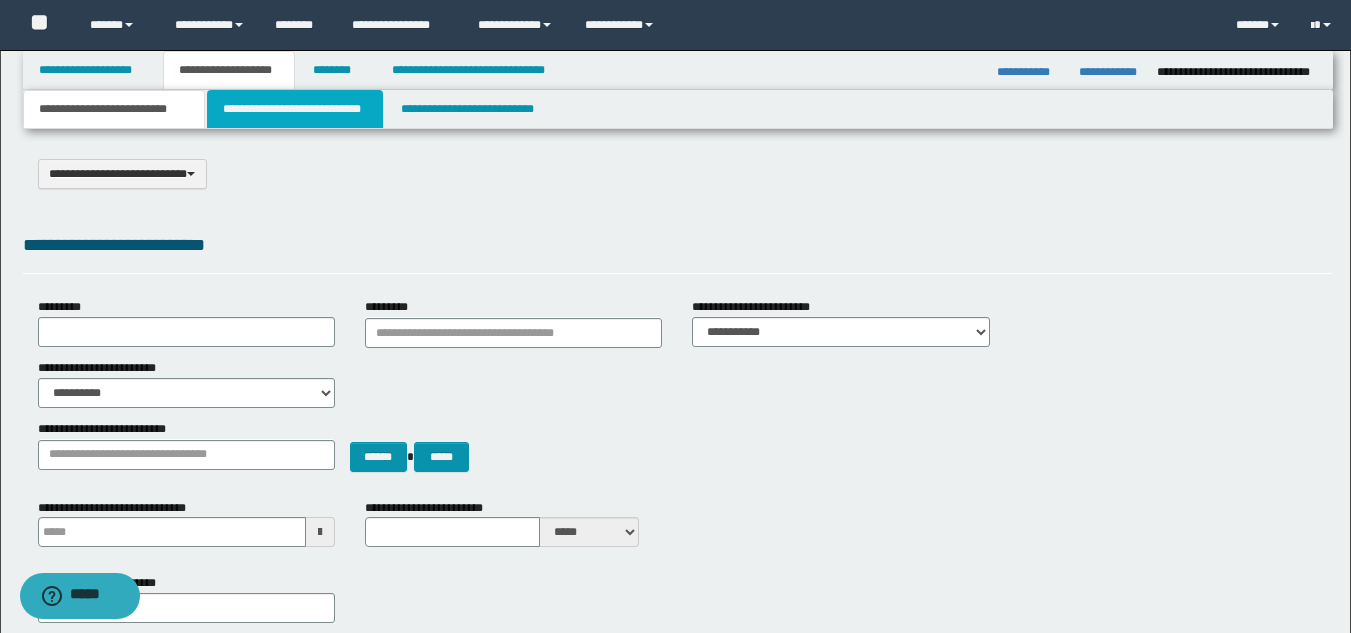 click on "**********" at bounding box center [295, 109] 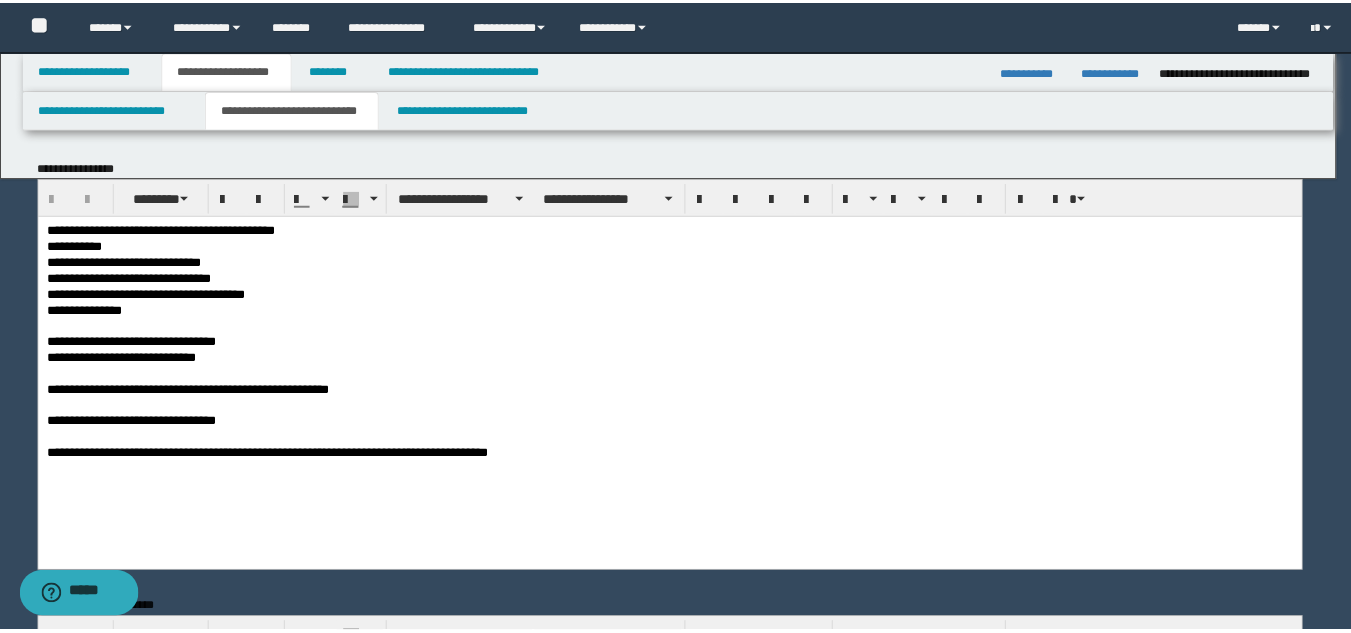 scroll, scrollTop: 0, scrollLeft: 0, axis: both 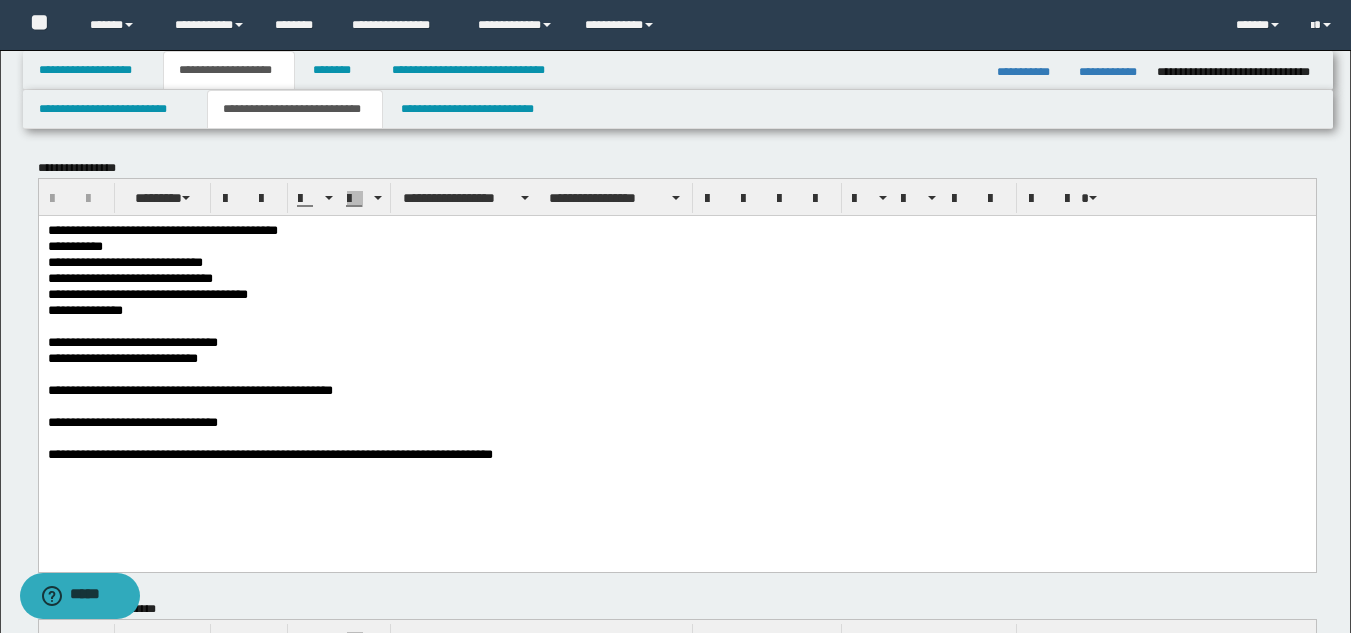 click on "**********" at bounding box center (676, 368) 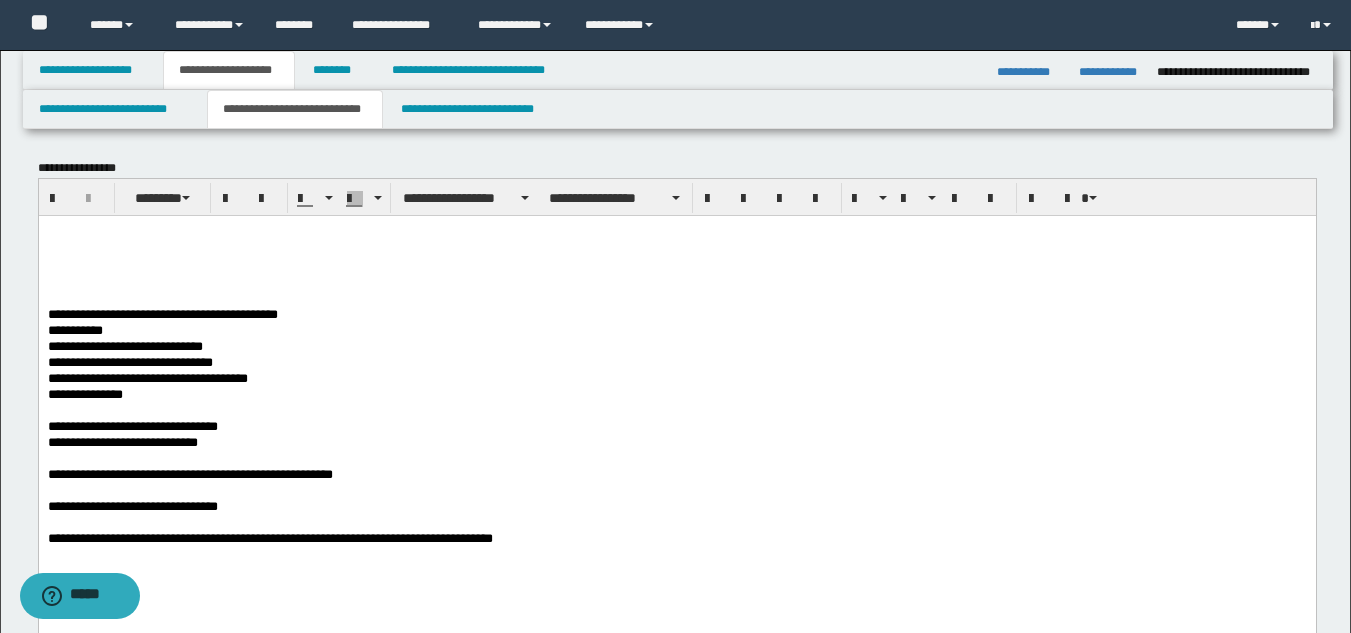 click at bounding box center (676, 258) 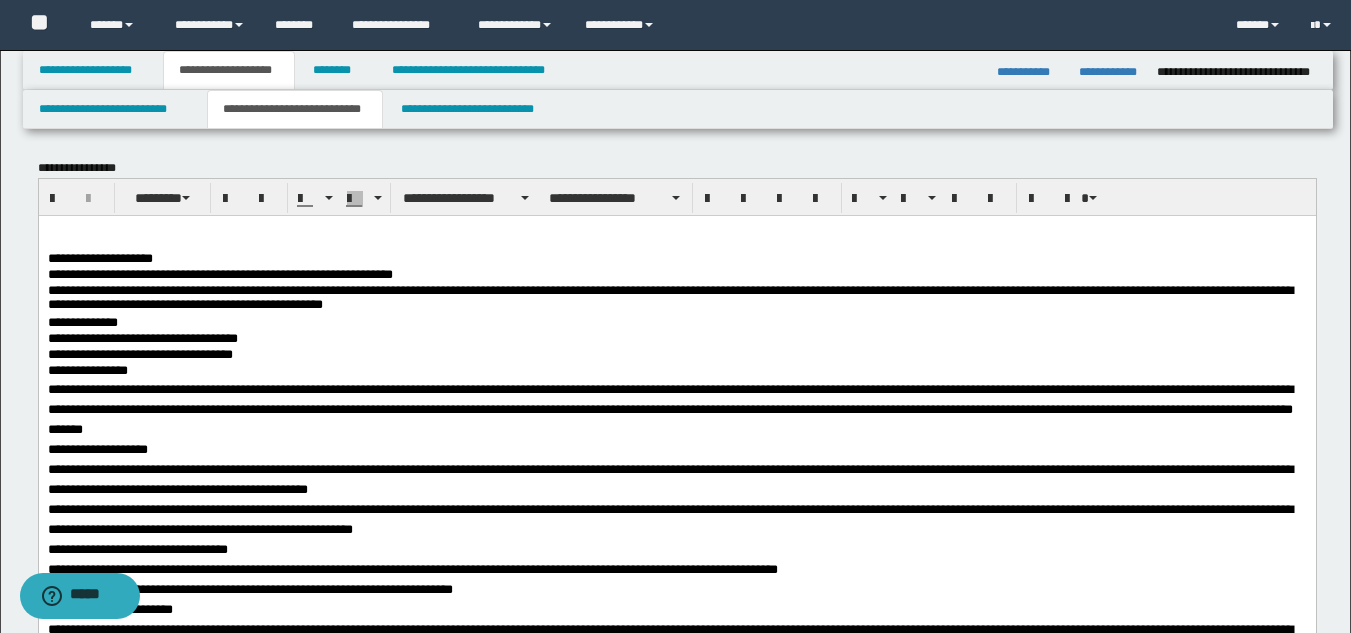 drag, startPoint x: 43, startPoint y: 264, endPoint x: 514, endPoint y: 484, distance: 519.8471 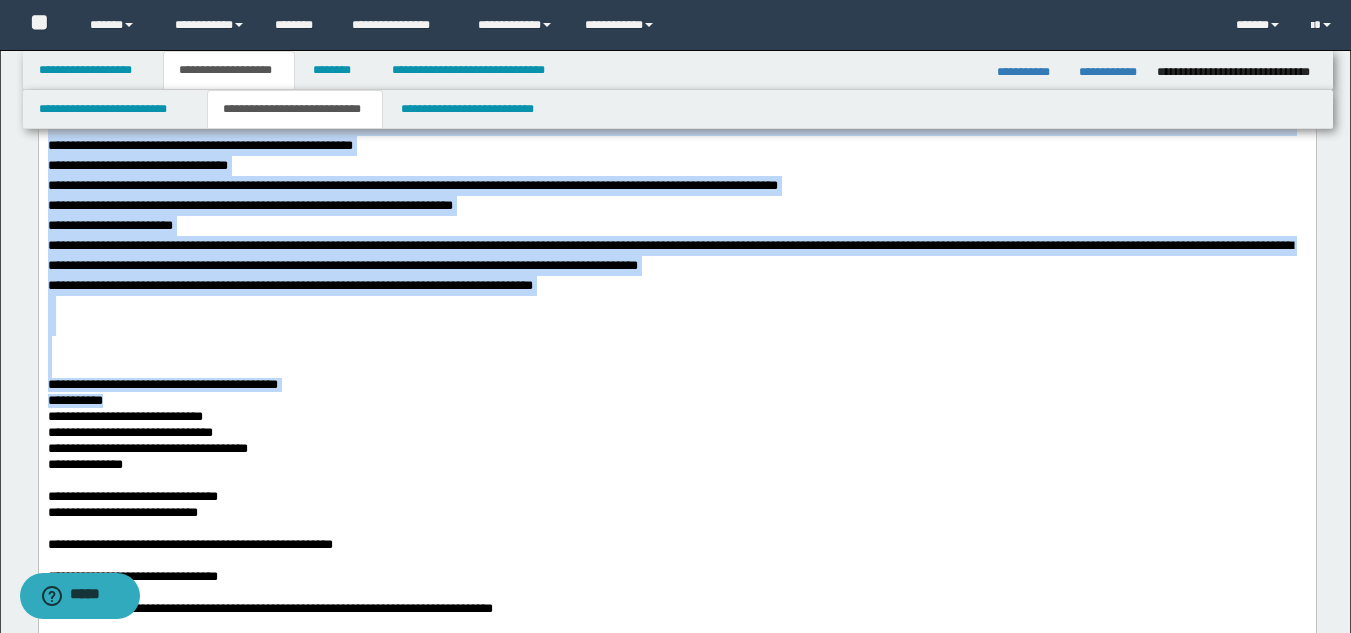 scroll, scrollTop: 425, scrollLeft: 0, axis: vertical 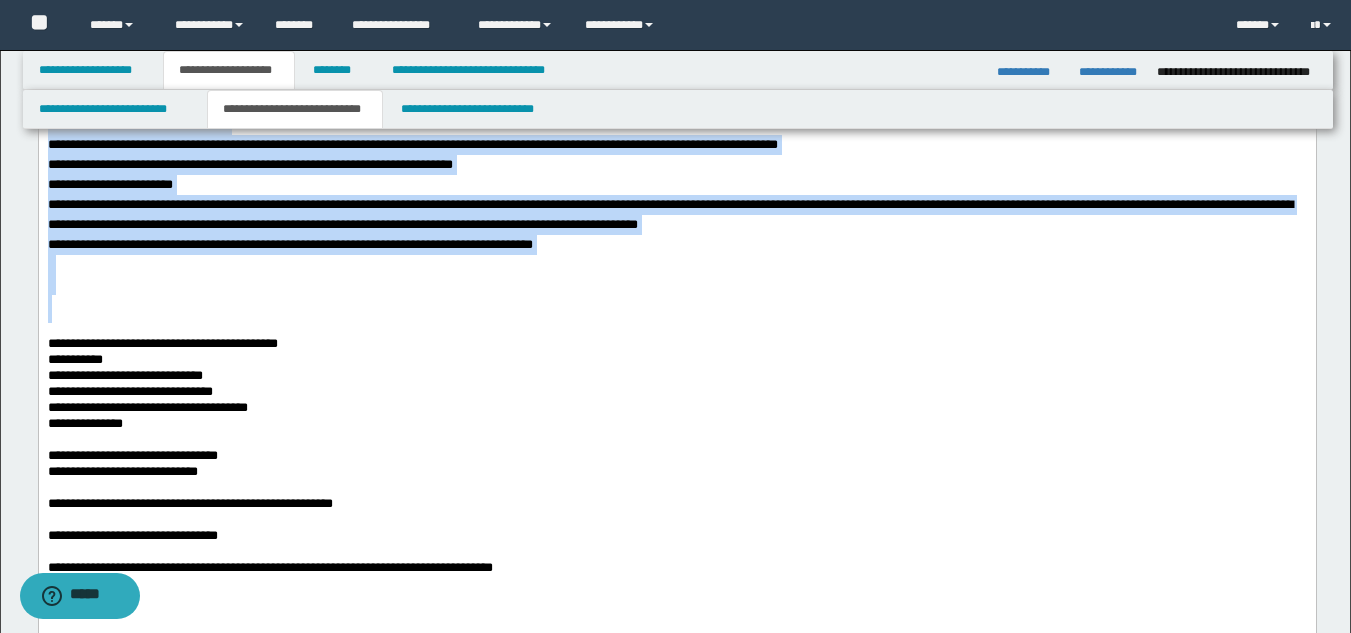 drag, startPoint x: 45, startPoint y: -161, endPoint x: 774, endPoint y: 324, distance: 875.59467 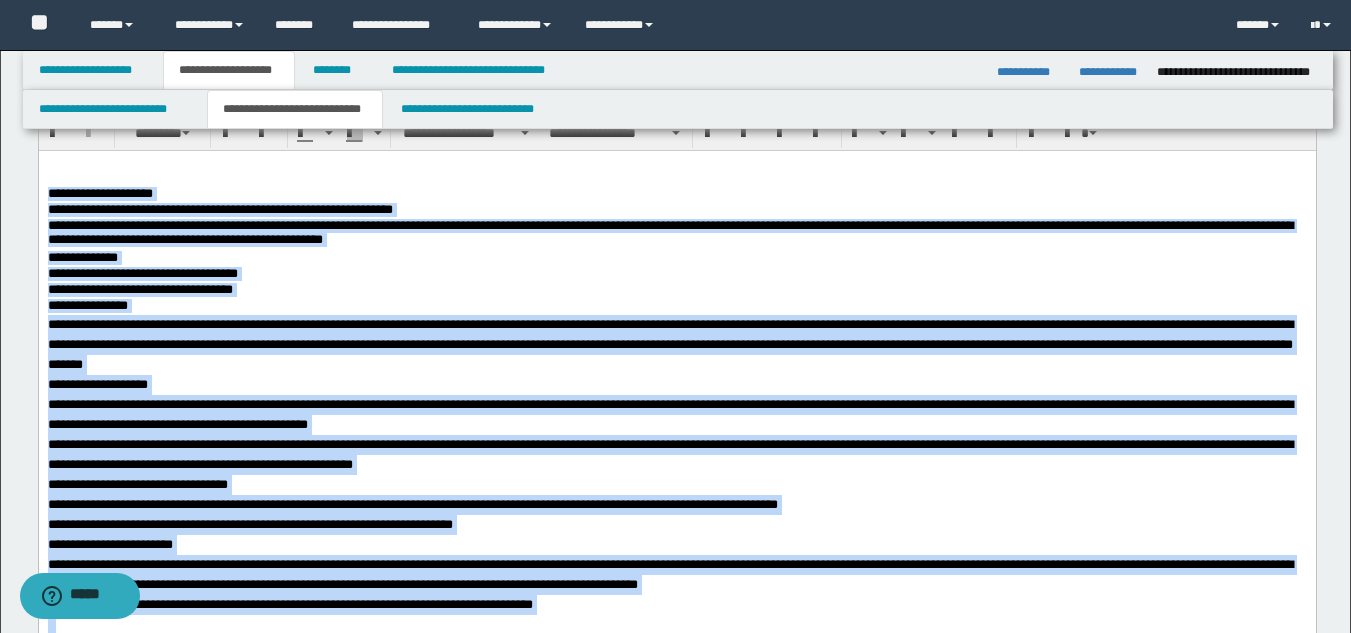 scroll, scrollTop: 0, scrollLeft: 0, axis: both 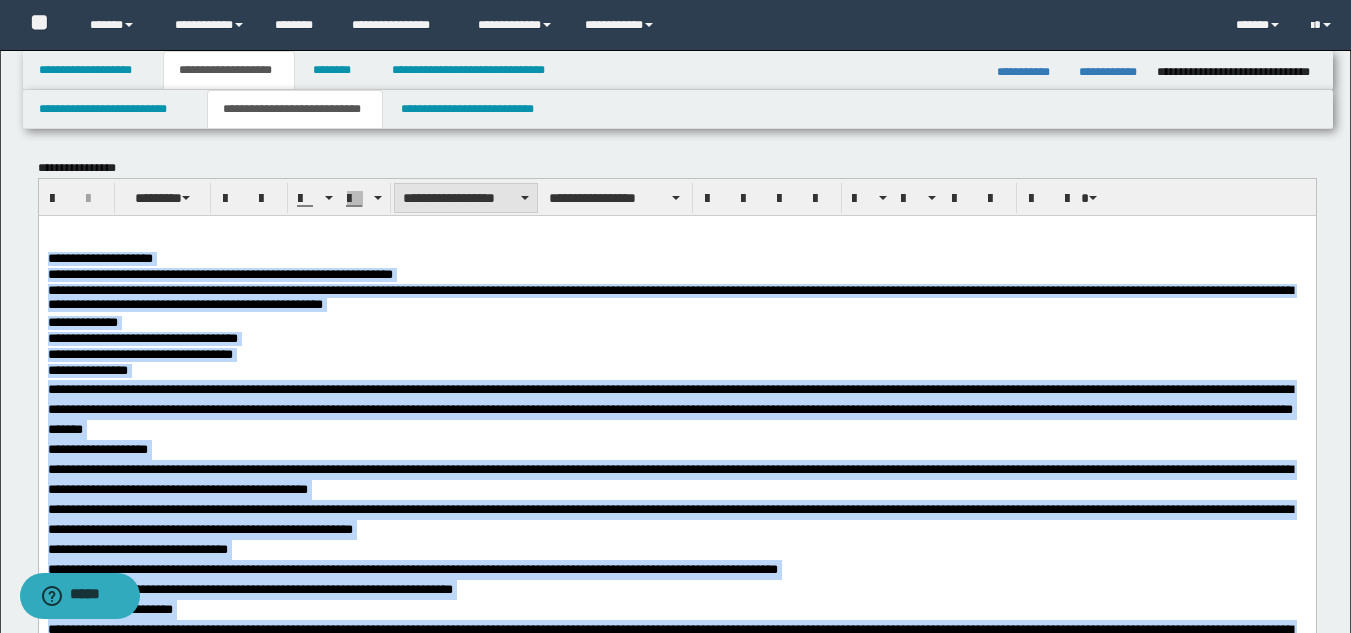 click on "**********" at bounding box center (466, 198) 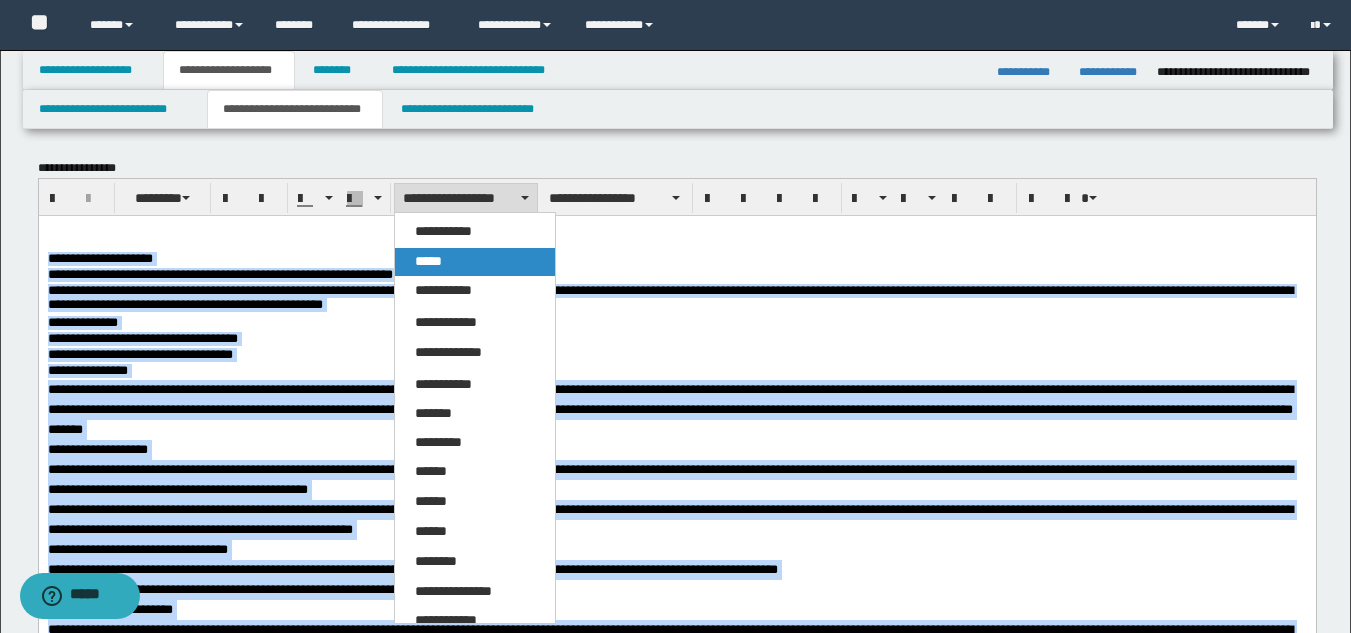 drag, startPoint x: 472, startPoint y: 264, endPoint x: 433, endPoint y: 45, distance: 222.4455 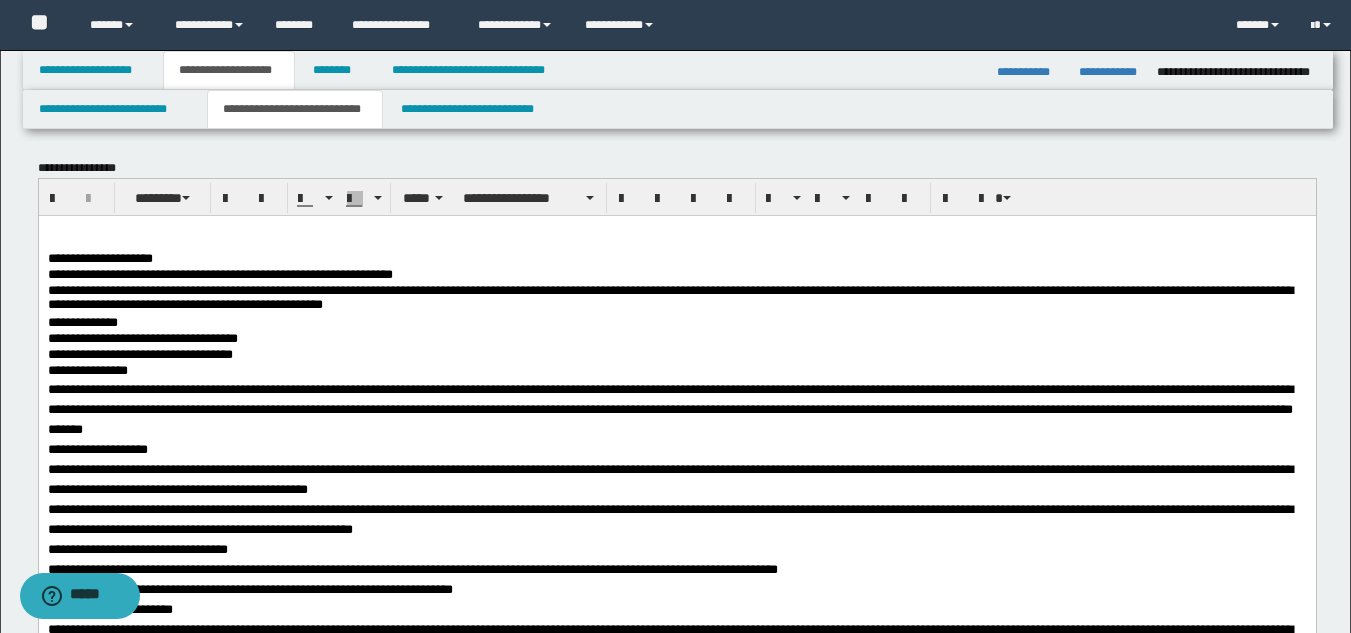 click at bounding box center [676, 230] 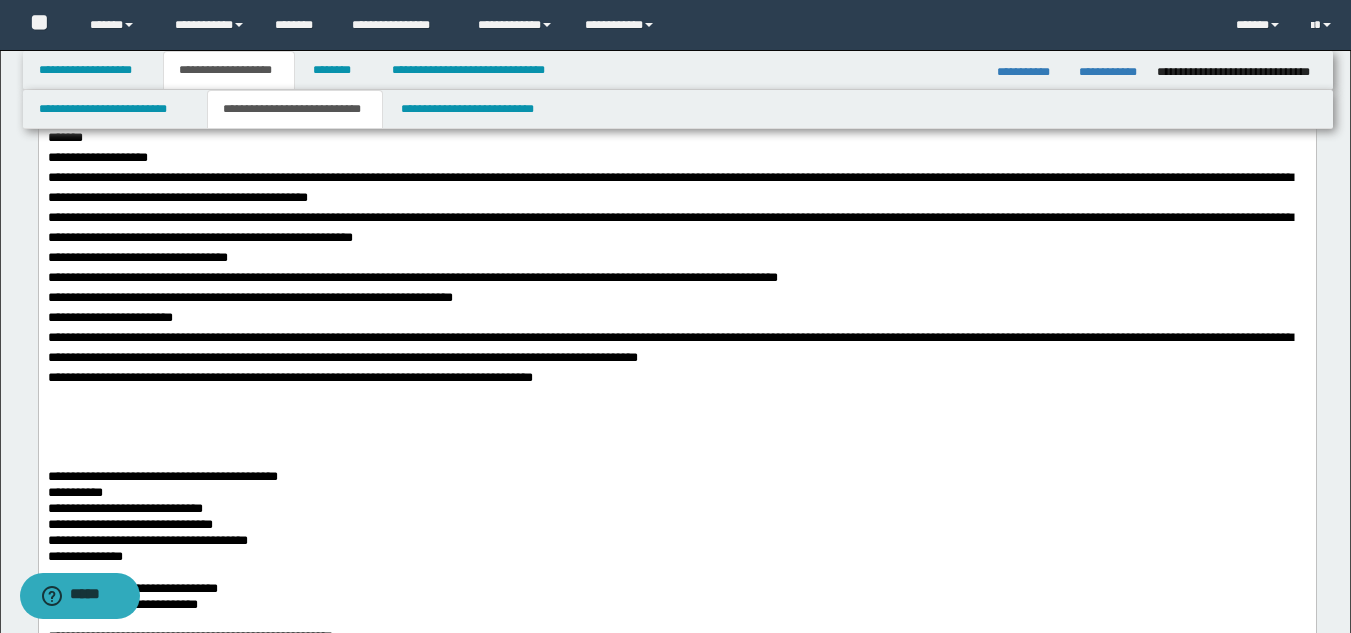 scroll, scrollTop: 300, scrollLeft: 0, axis: vertical 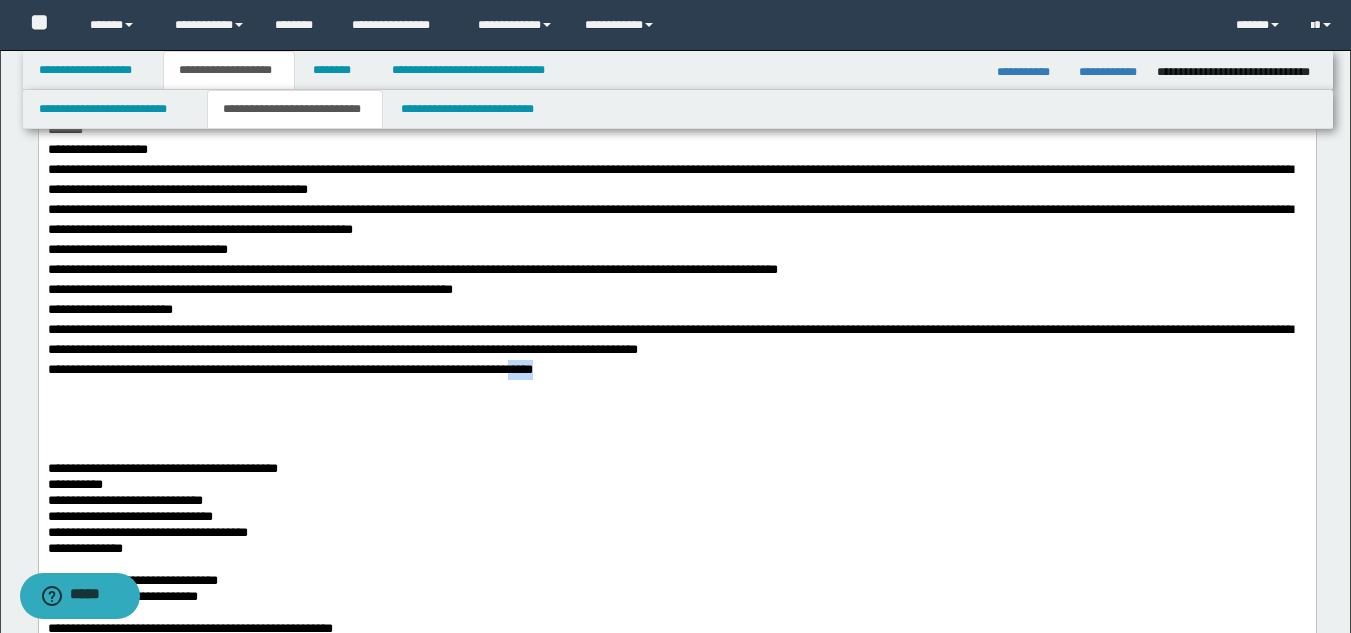 drag, startPoint x: 661, startPoint y: 370, endPoint x: 616, endPoint y: 373, distance: 45.099888 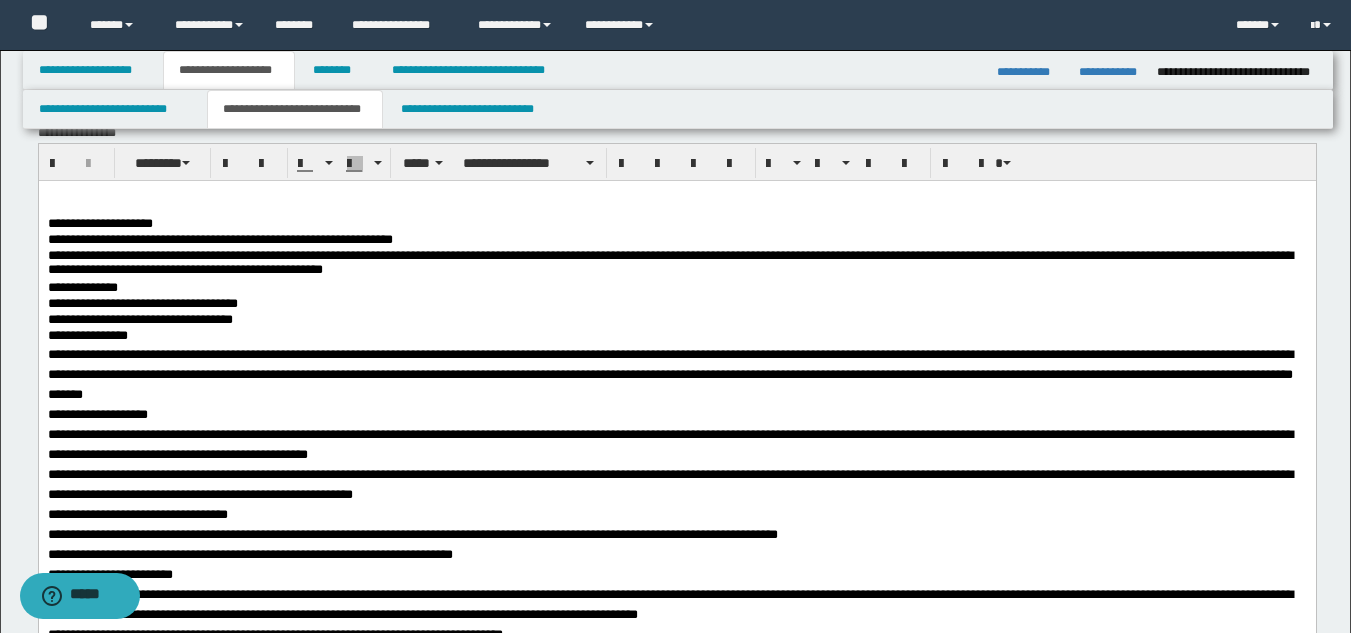 scroll, scrollTop: 0, scrollLeft: 0, axis: both 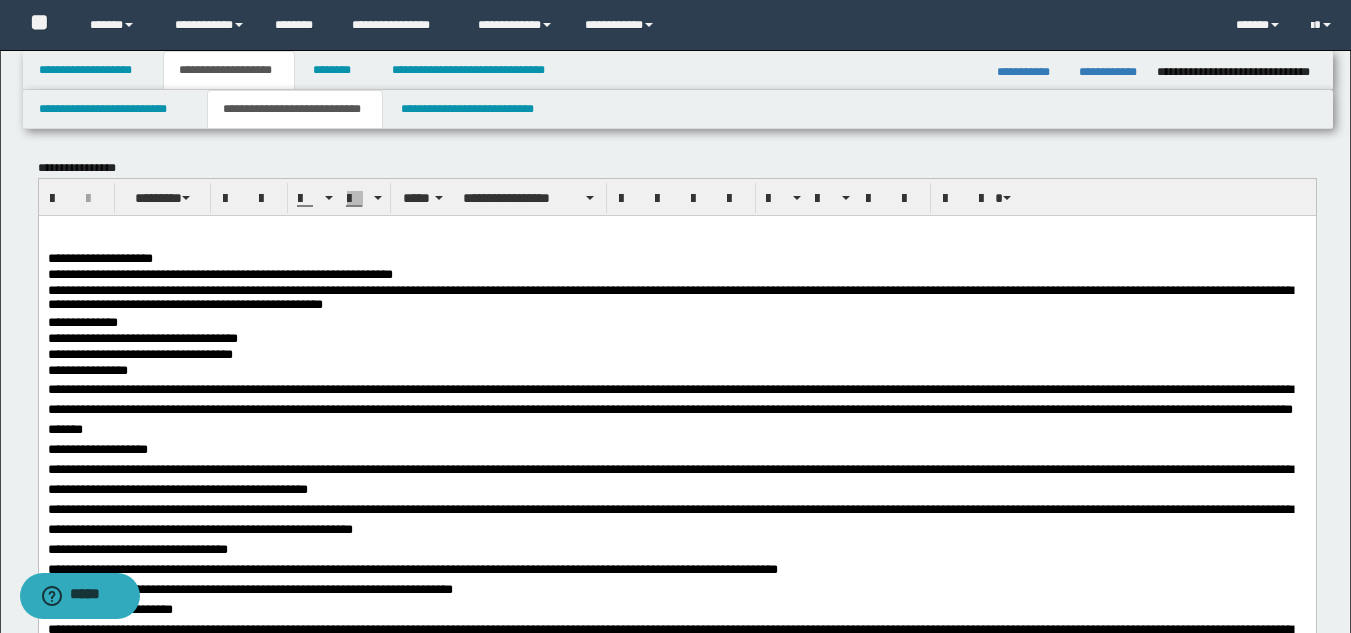 click on "**********" at bounding box center (676, 259) 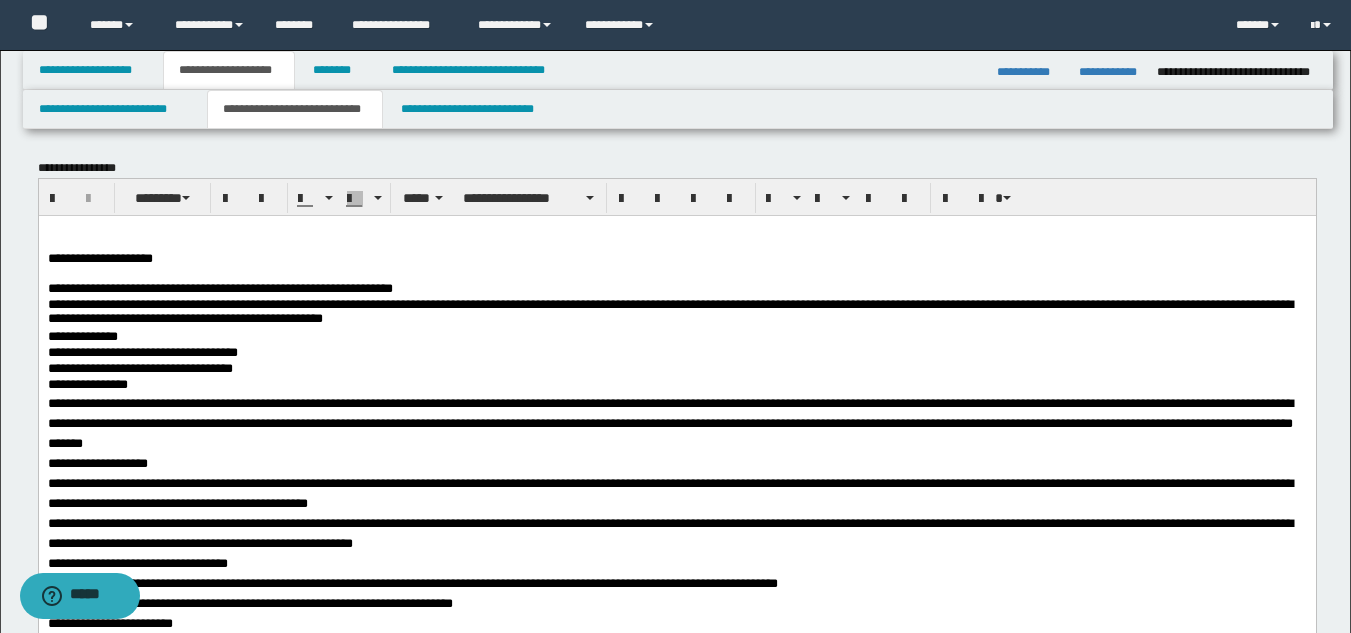 click on "**********" at bounding box center (676, 644) 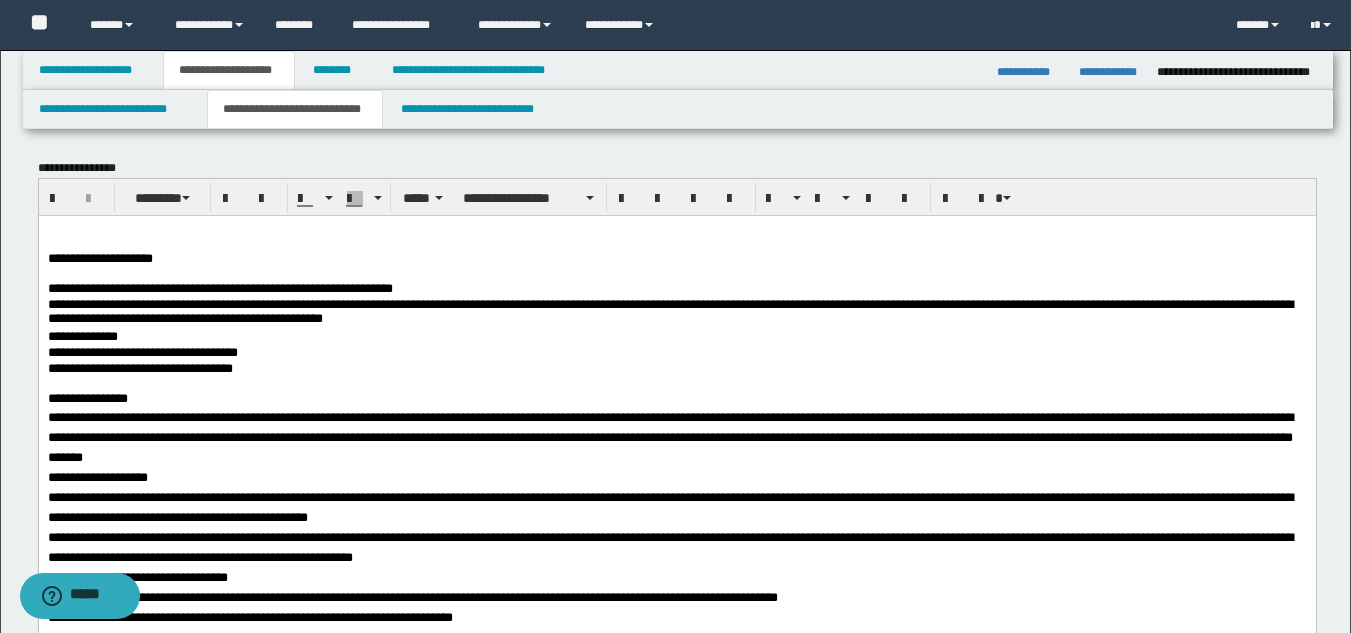 click on "**********" at bounding box center [139, 367] 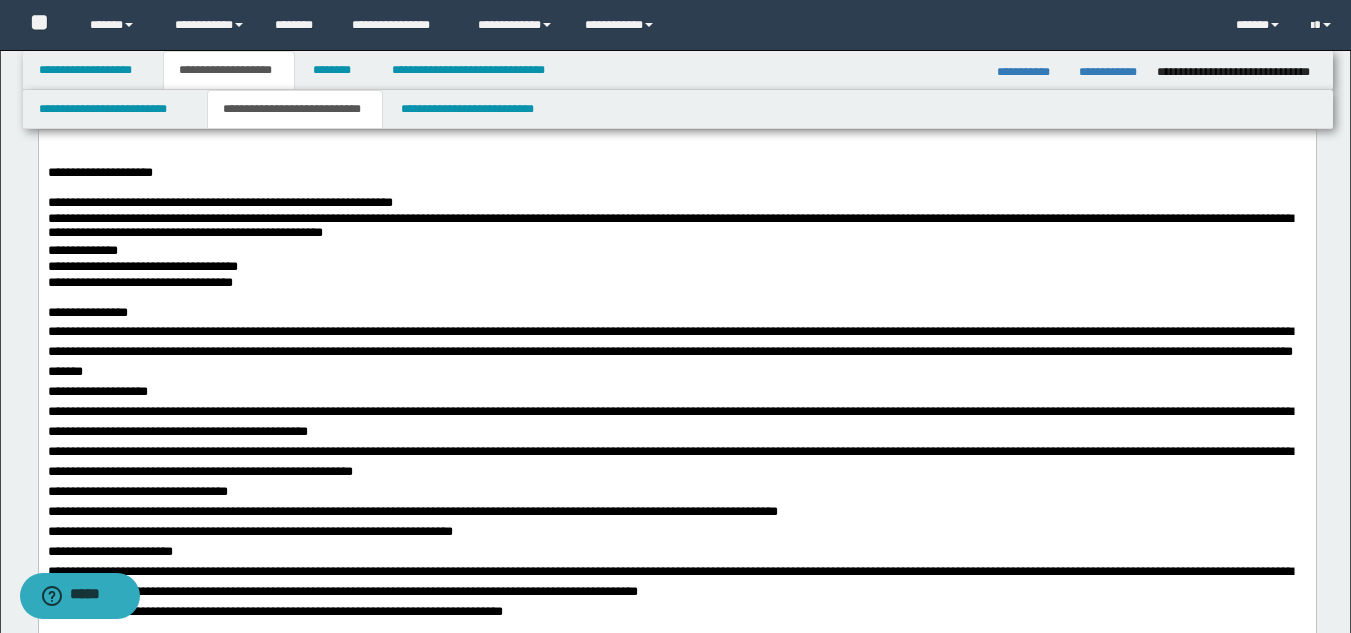 scroll, scrollTop: 0, scrollLeft: 0, axis: both 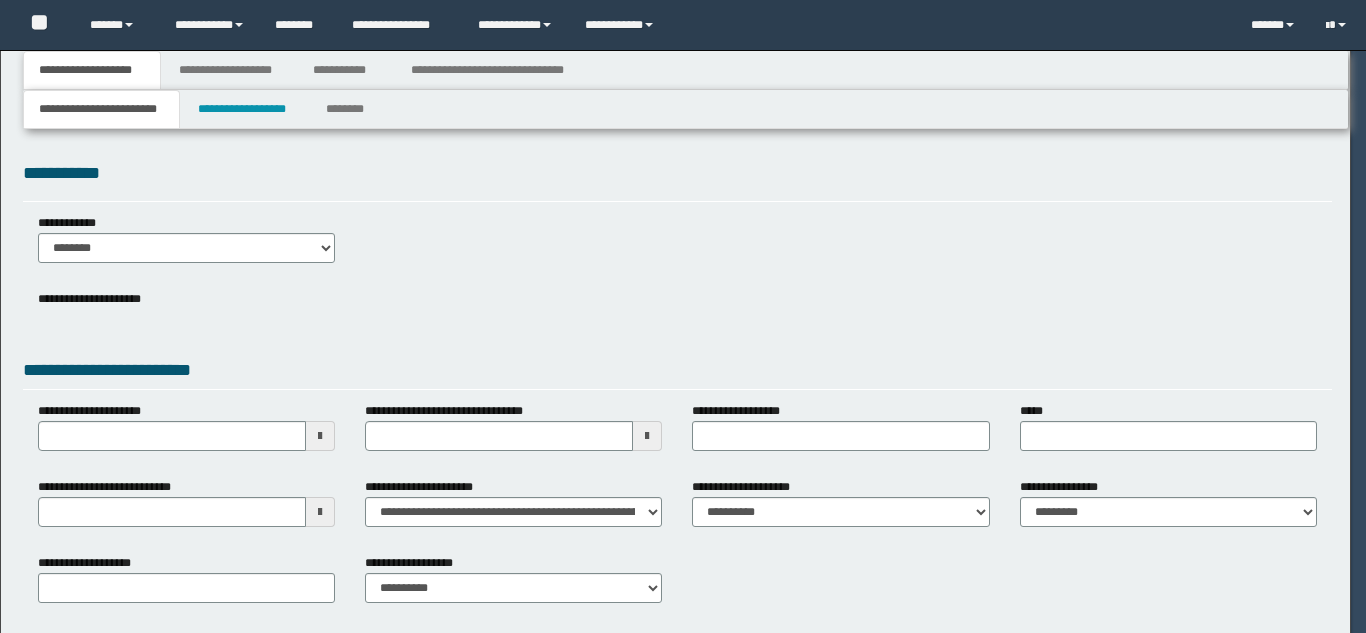 select on "*" 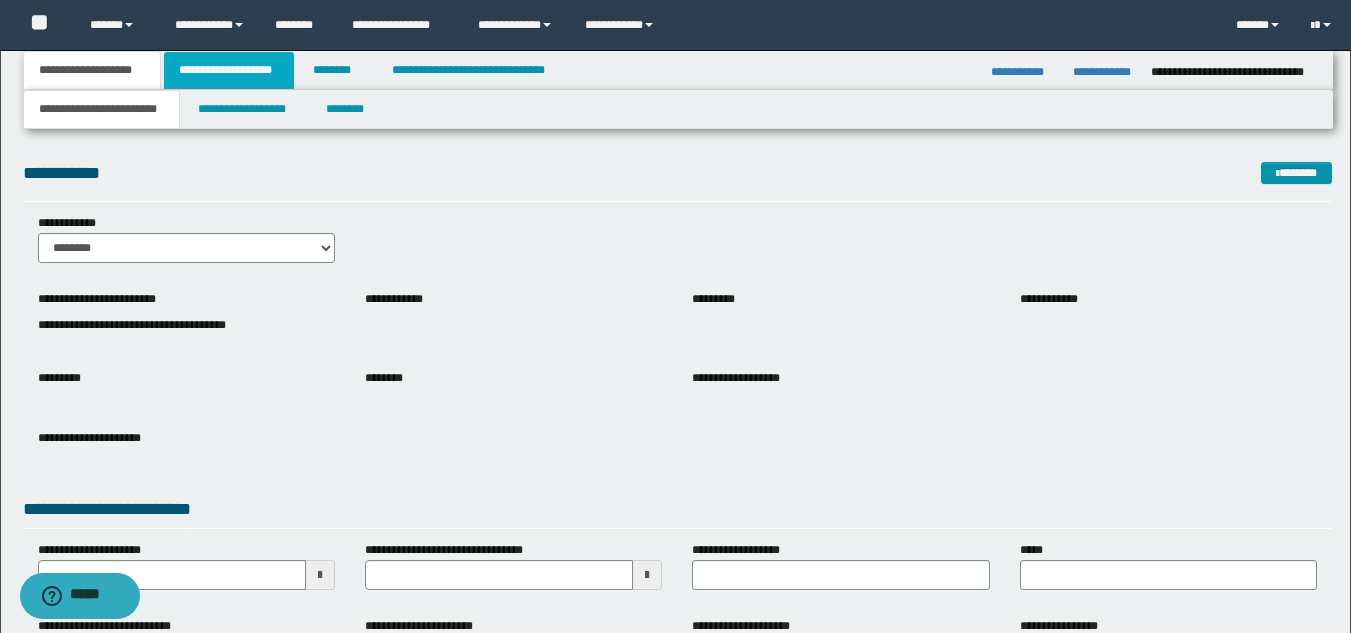click on "**********" at bounding box center (229, 70) 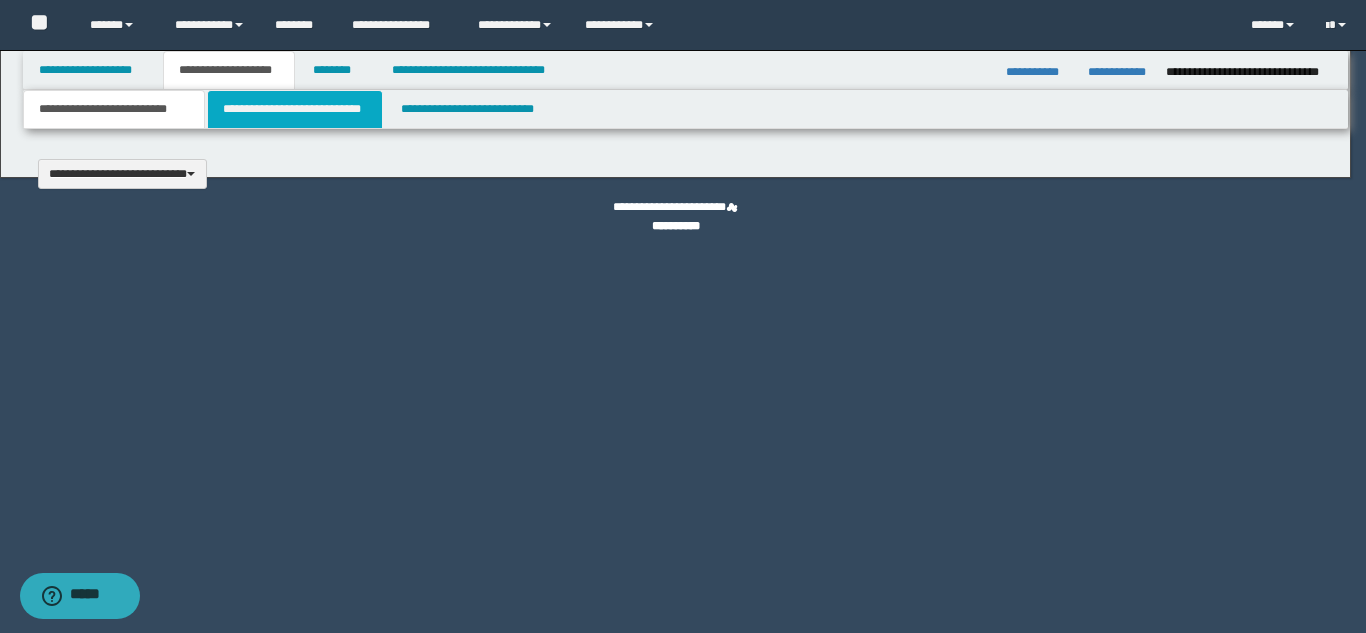 type 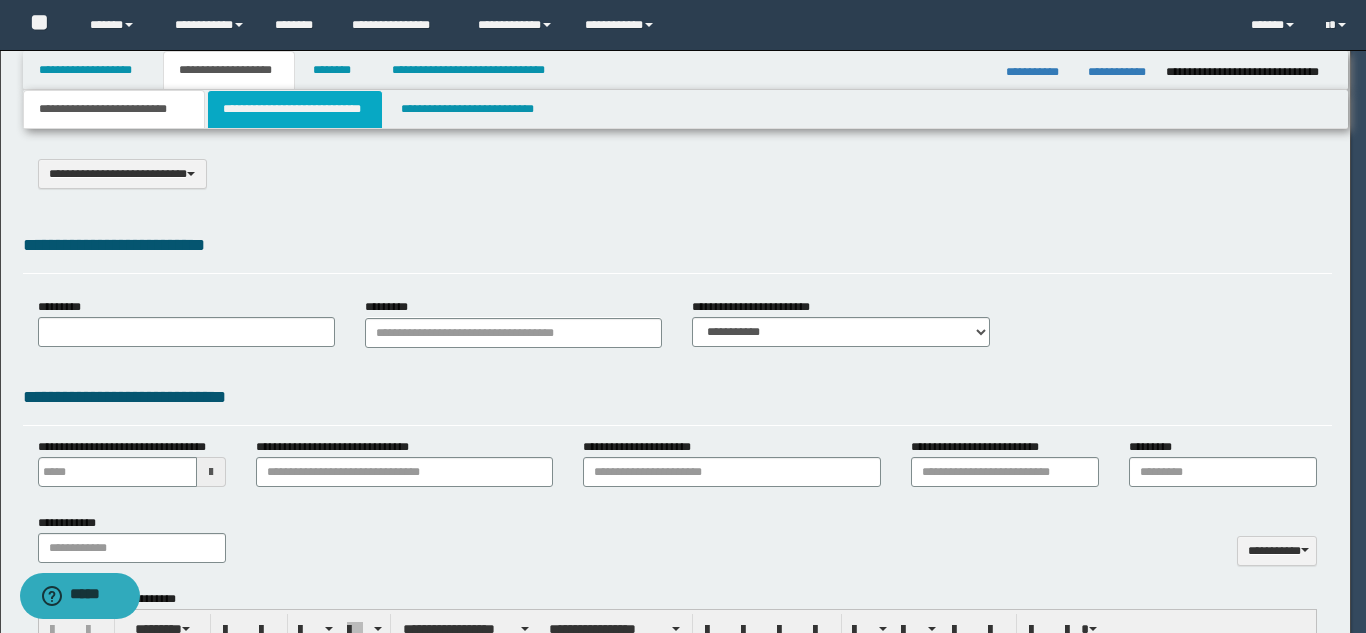 scroll, scrollTop: 0, scrollLeft: 0, axis: both 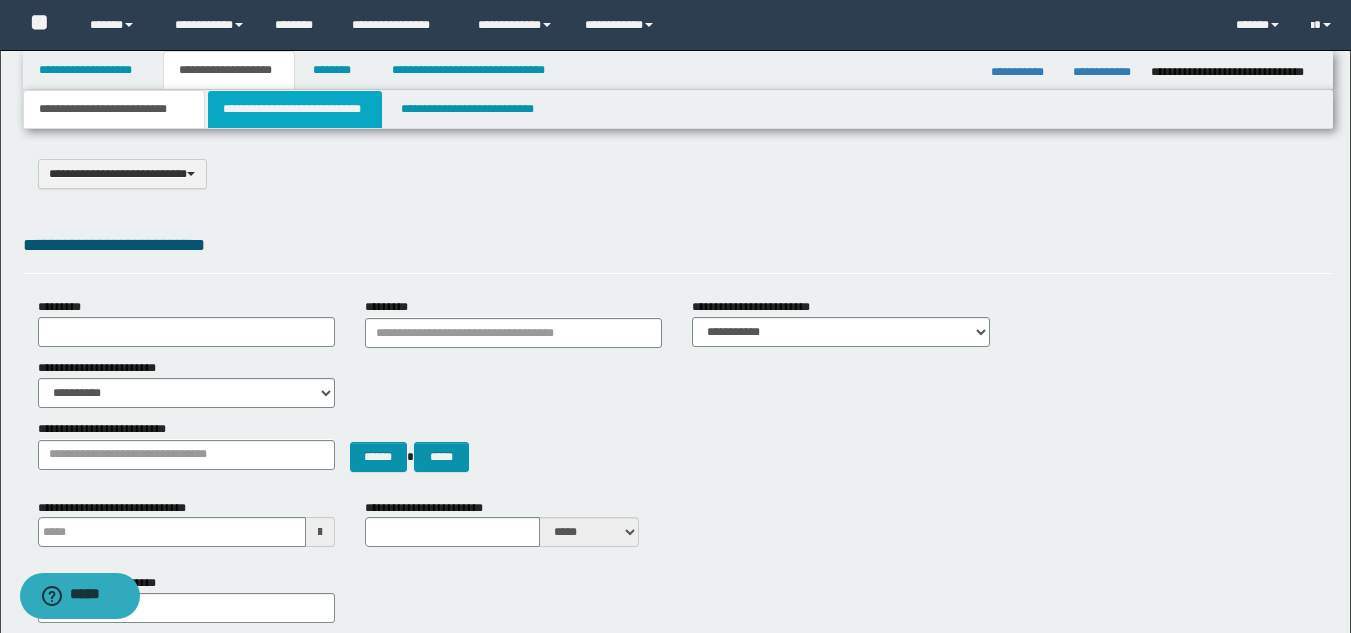 click on "**********" at bounding box center (295, 109) 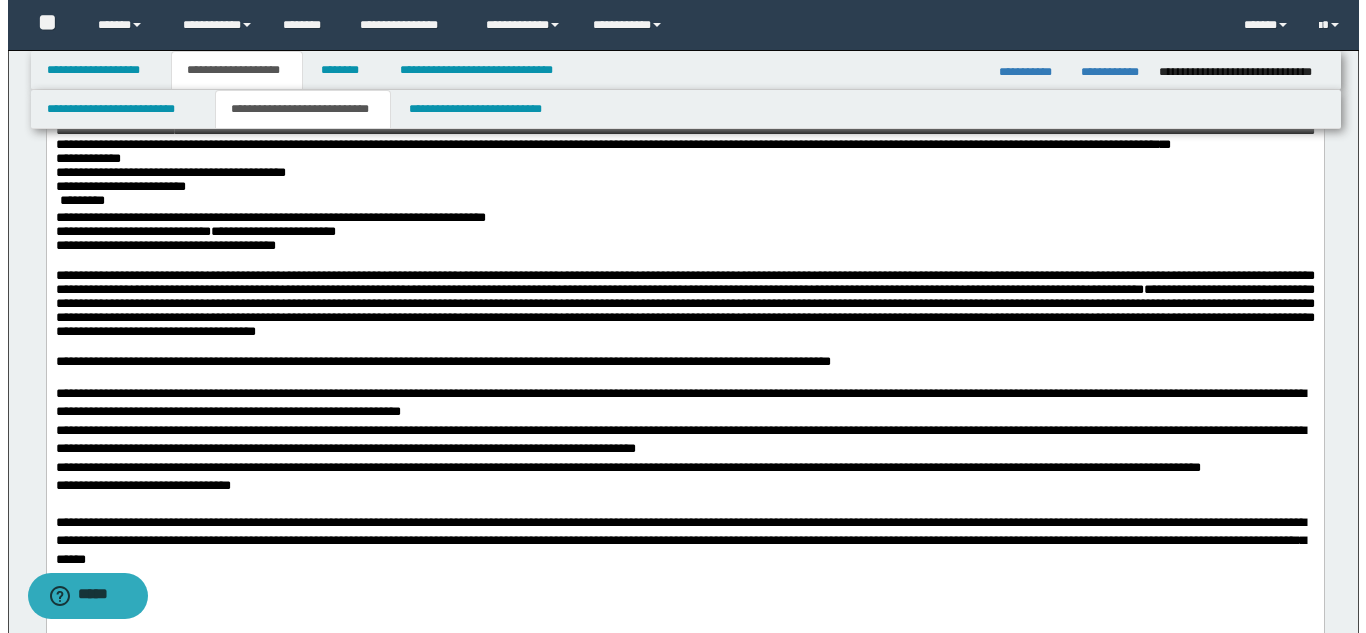 scroll, scrollTop: 0, scrollLeft: 0, axis: both 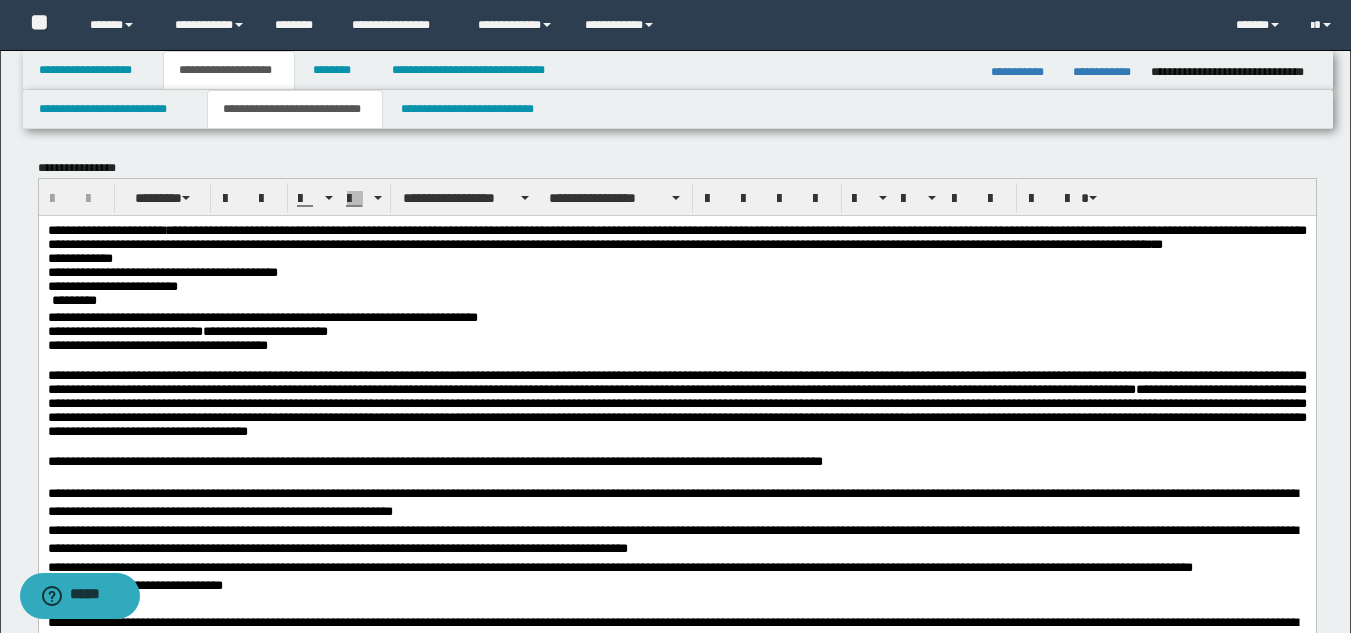 click on "**********" at bounding box center (1104, 72) 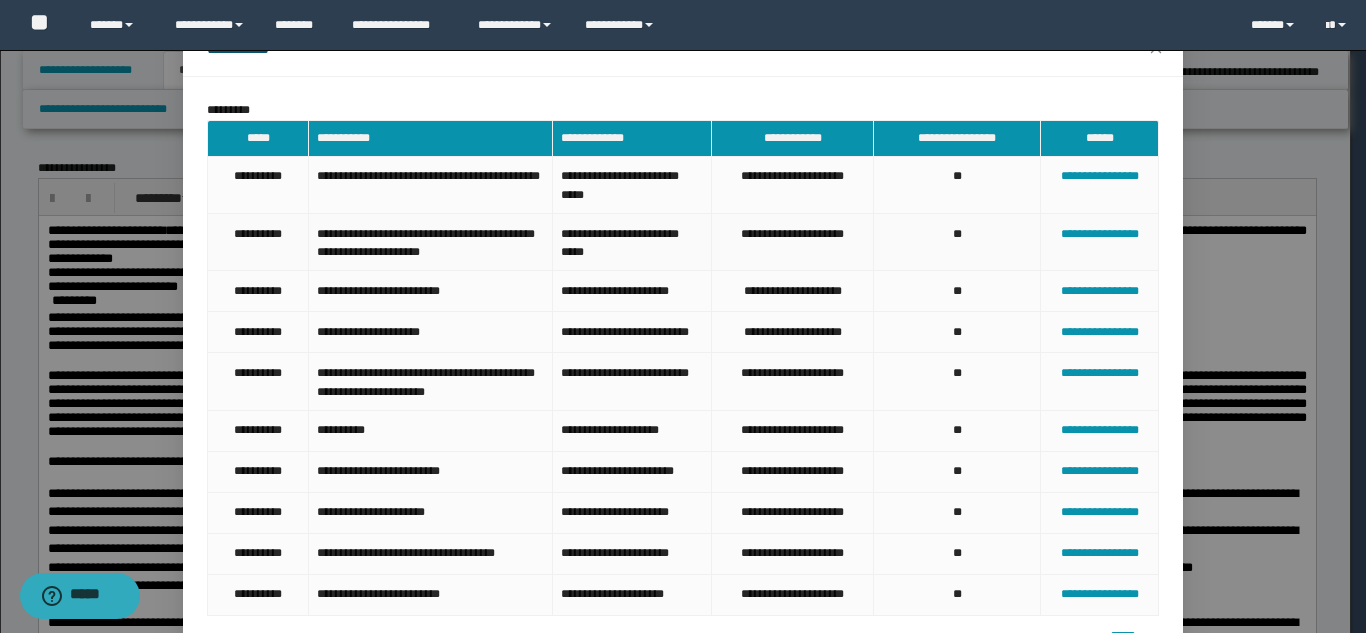 scroll, scrollTop: 200, scrollLeft: 0, axis: vertical 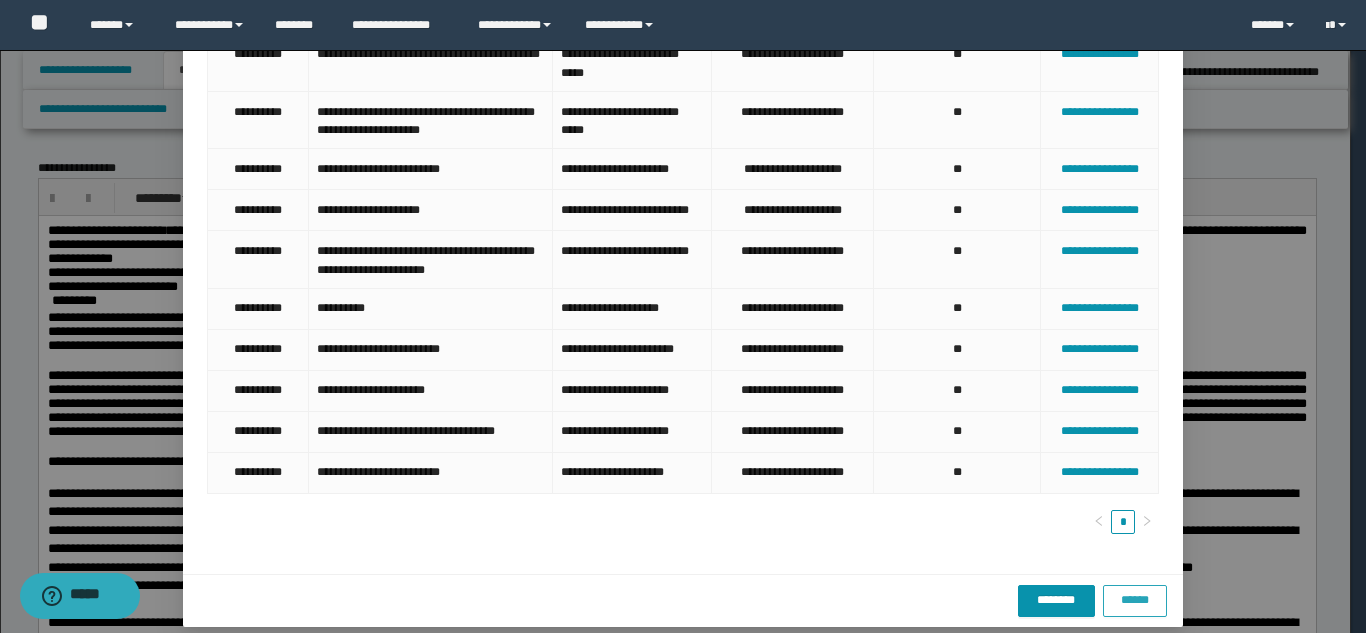 click on "******" at bounding box center [1135, 600] 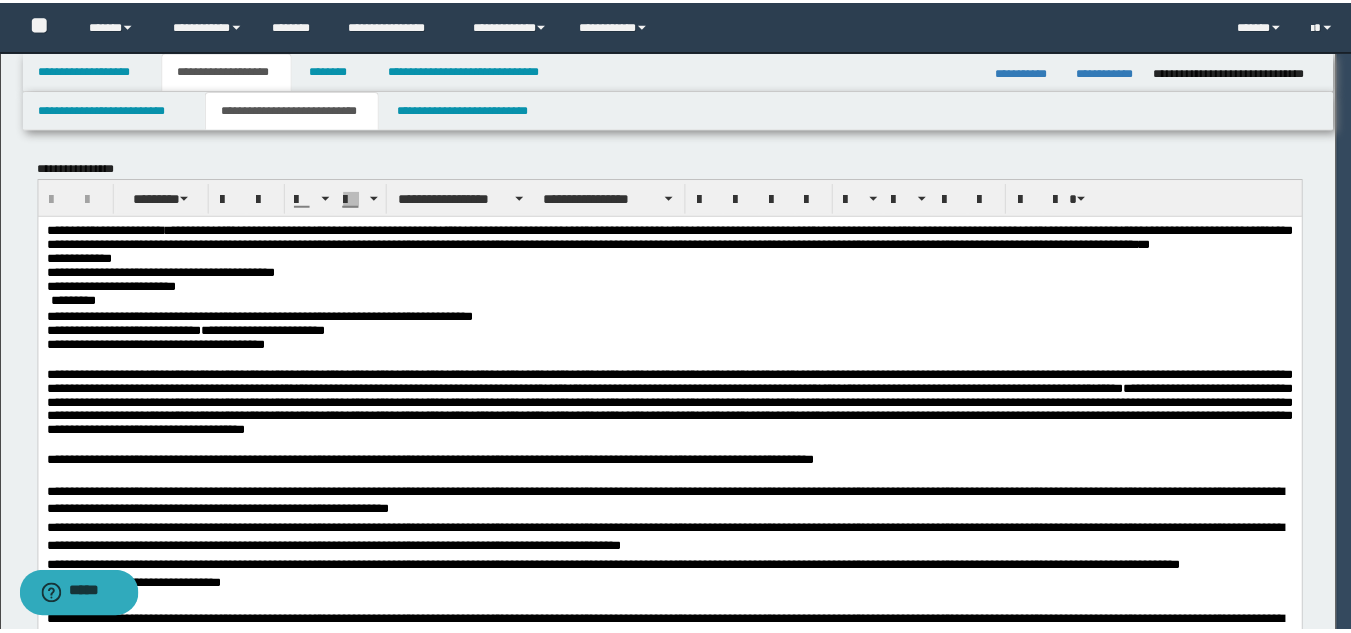 scroll, scrollTop: 118, scrollLeft: 0, axis: vertical 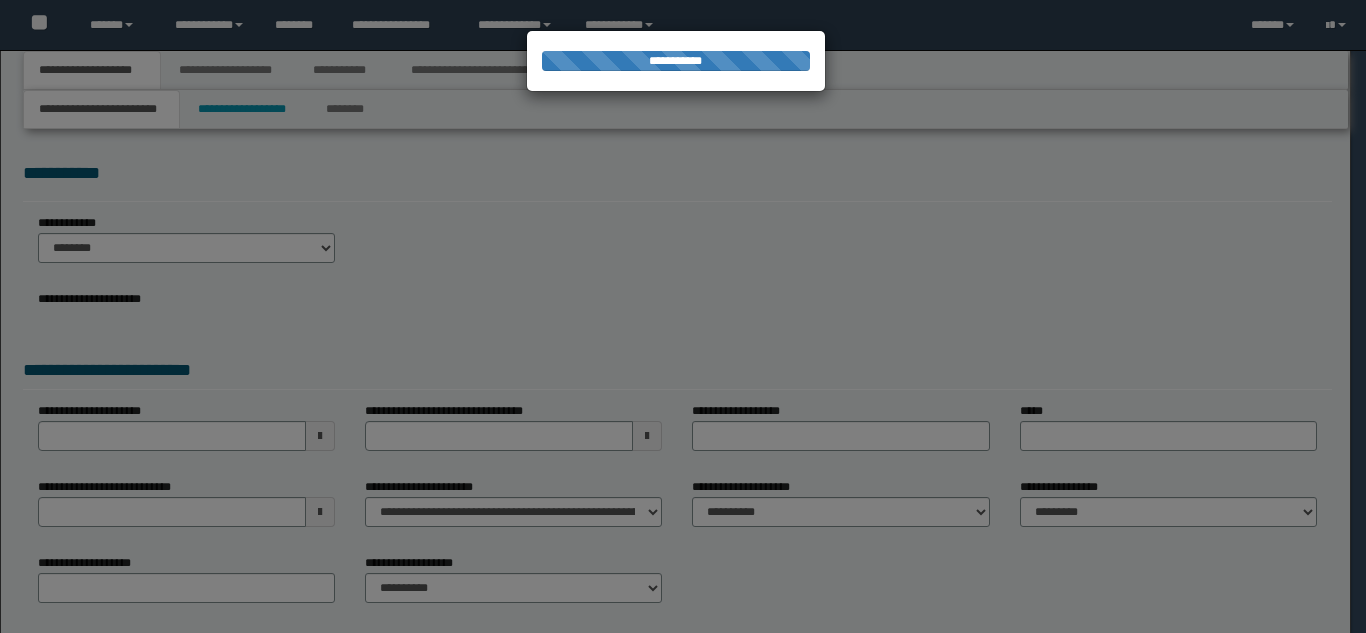 select on "*" 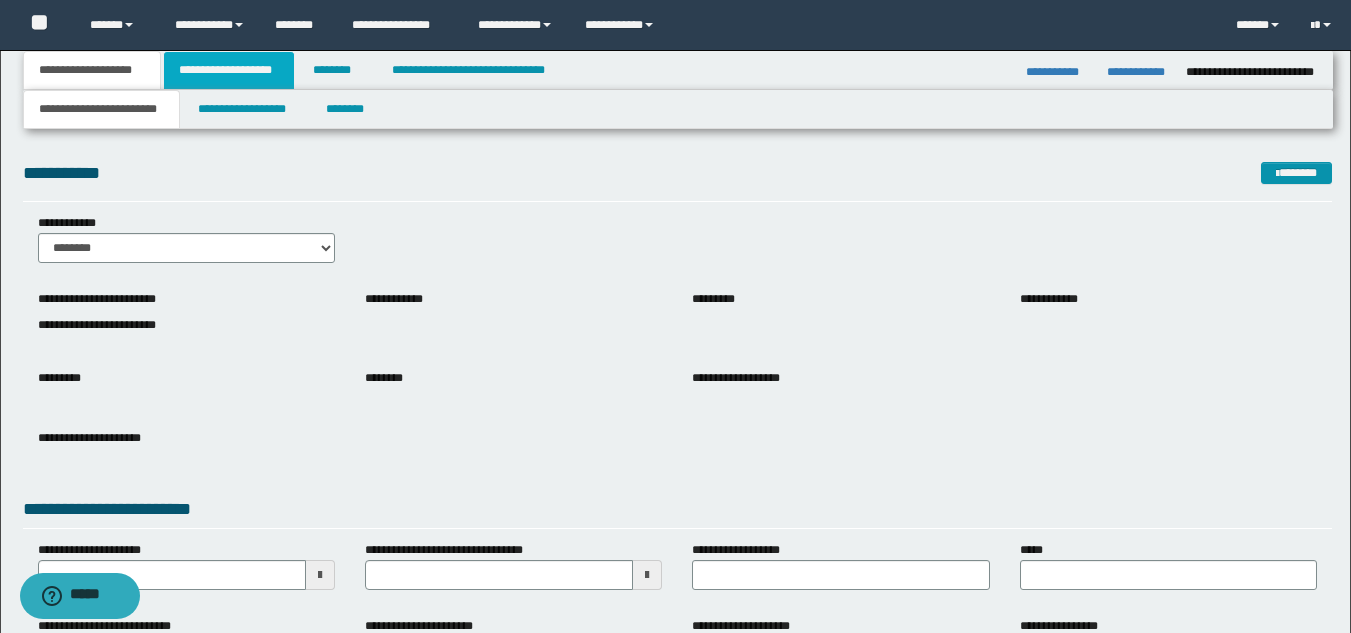 click on "**********" at bounding box center [229, 70] 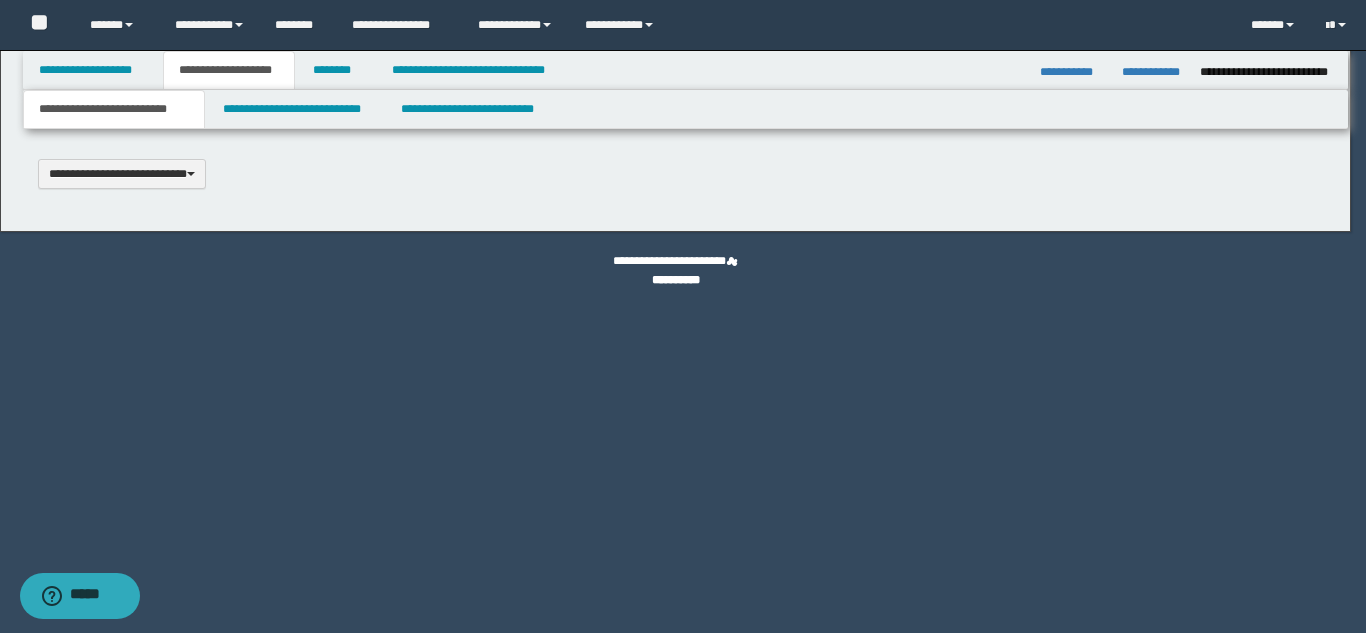 type 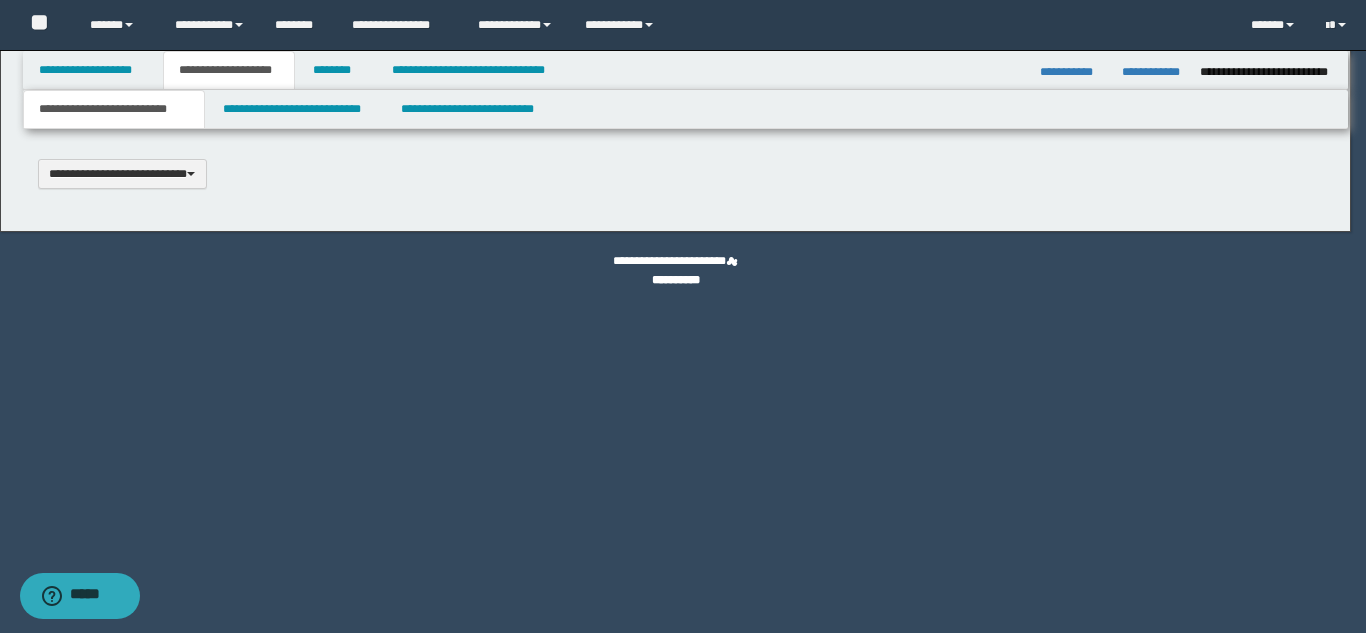 select on "*" 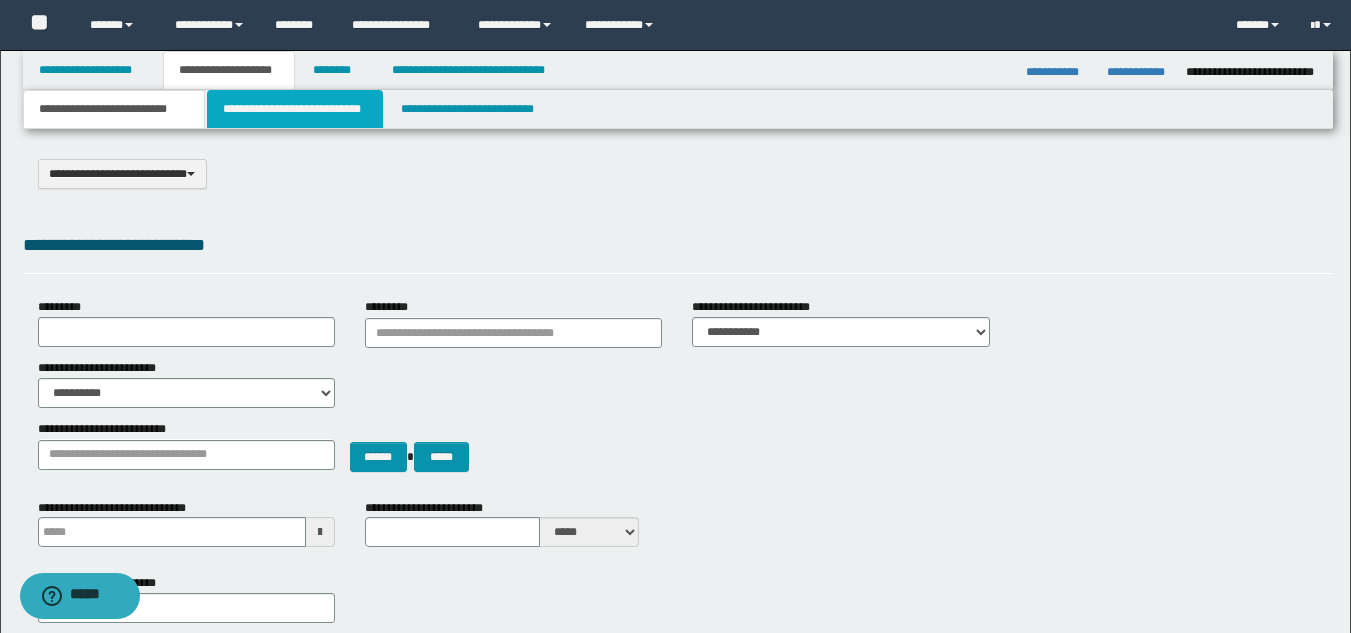 click on "**********" at bounding box center (295, 109) 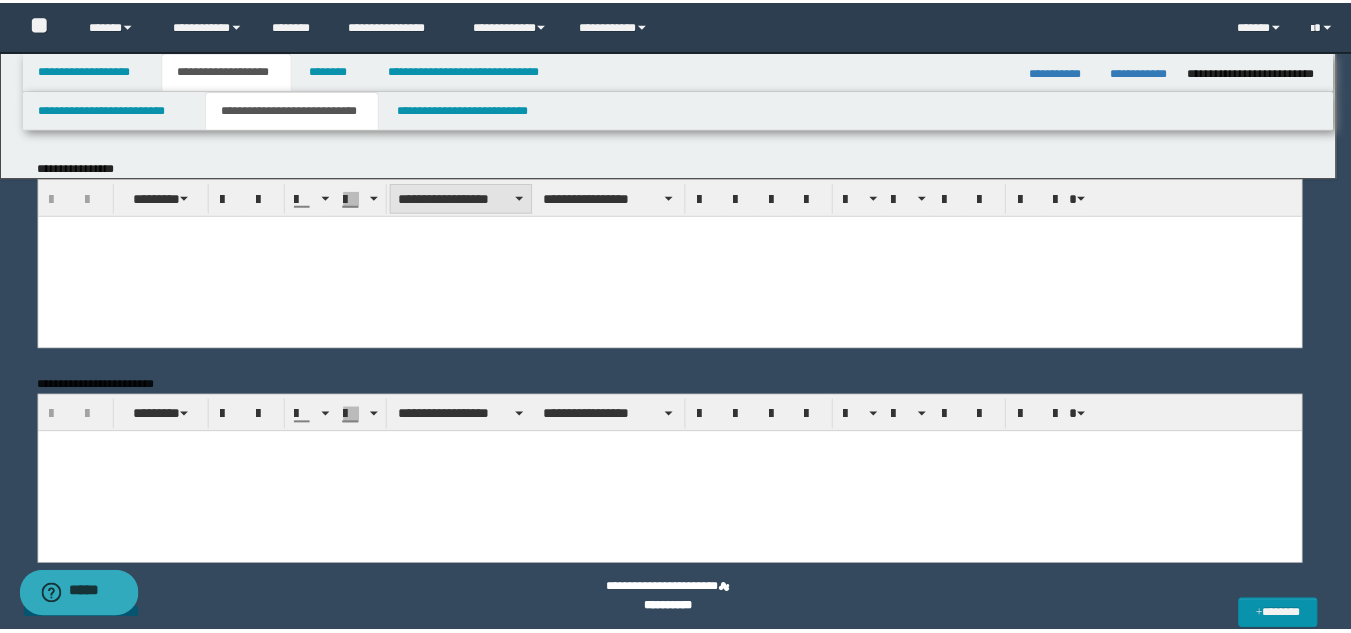 scroll, scrollTop: 0, scrollLeft: 0, axis: both 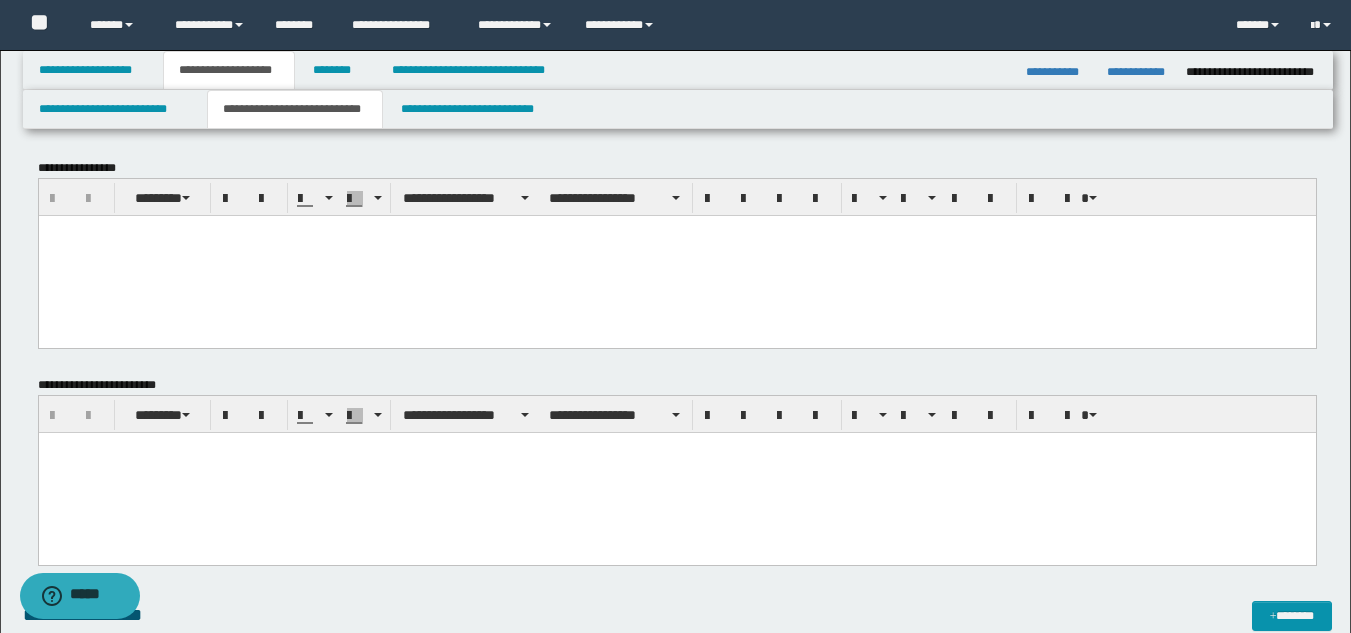 click at bounding box center (676, 255) 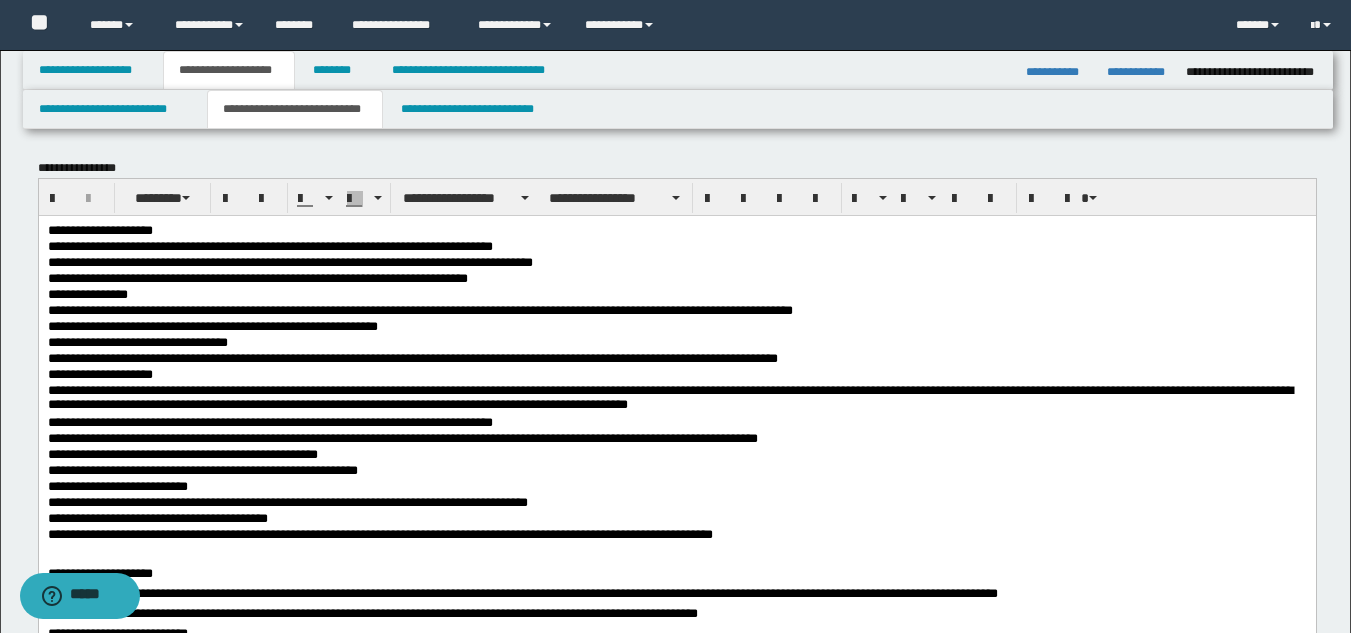 drag, startPoint x: 42, startPoint y: 228, endPoint x: 923, endPoint y: 490, distance: 919.13275 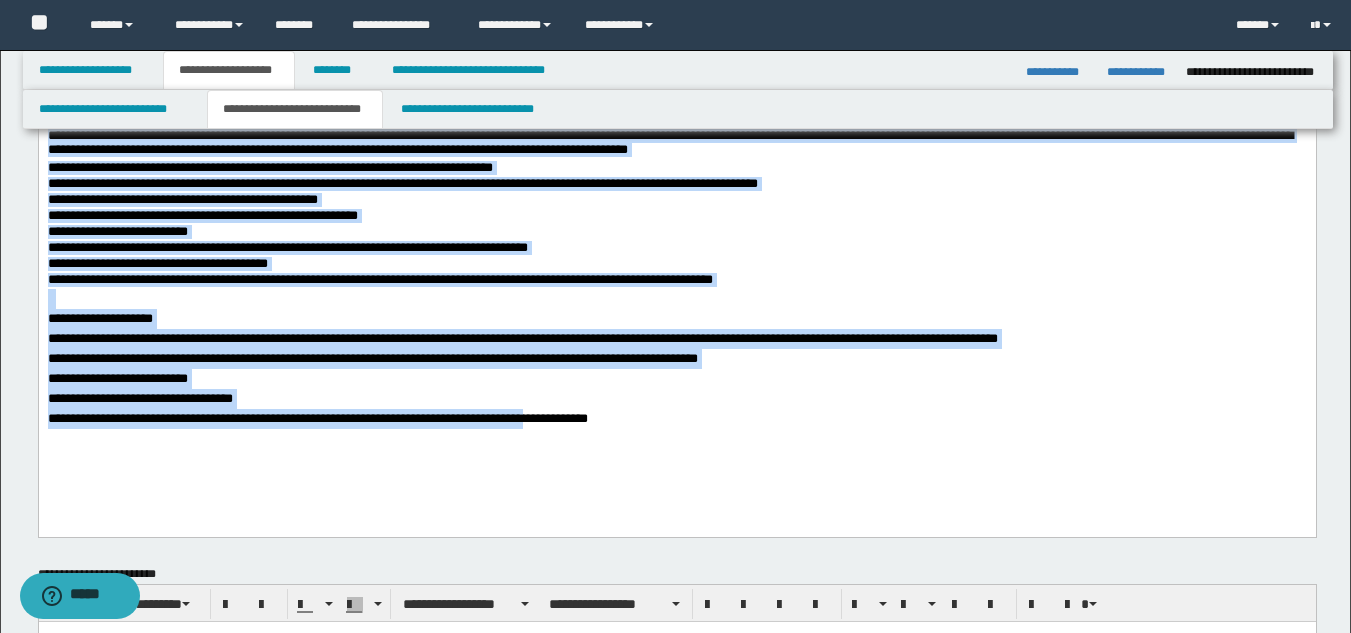 scroll, scrollTop: 386, scrollLeft: 0, axis: vertical 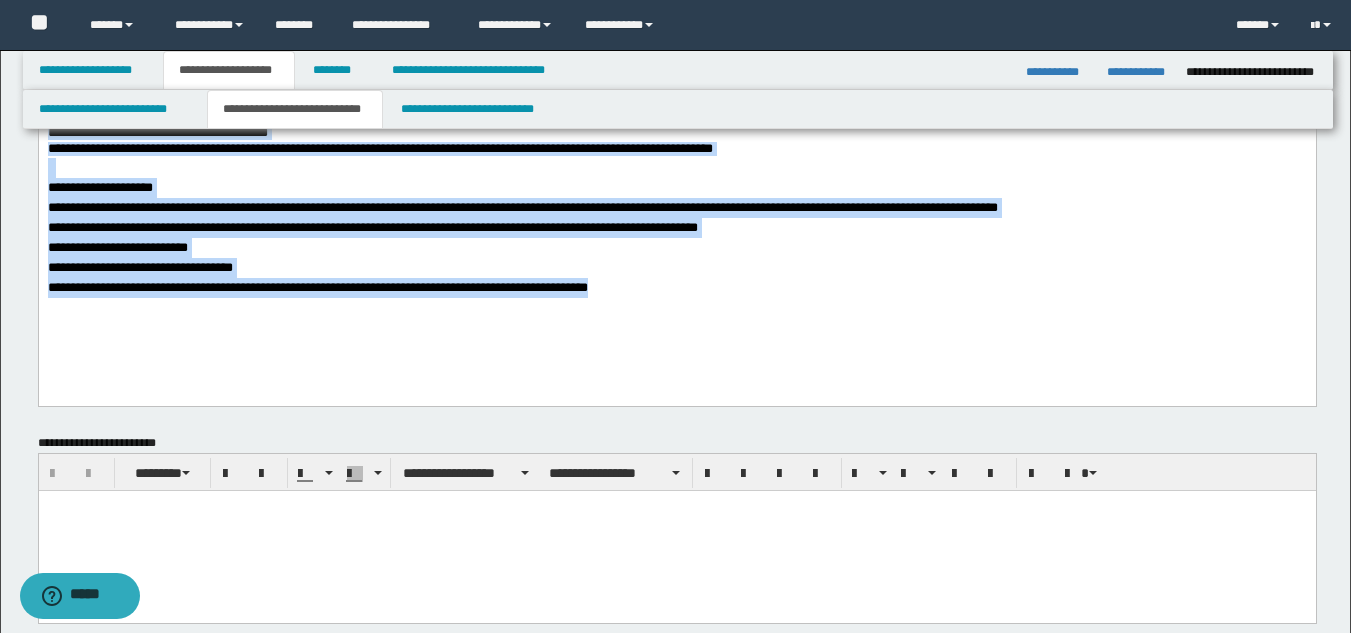 drag, startPoint x: 48, startPoint y: -157, endPoint x: 911, endPoint y: 295, distance: 974.2038 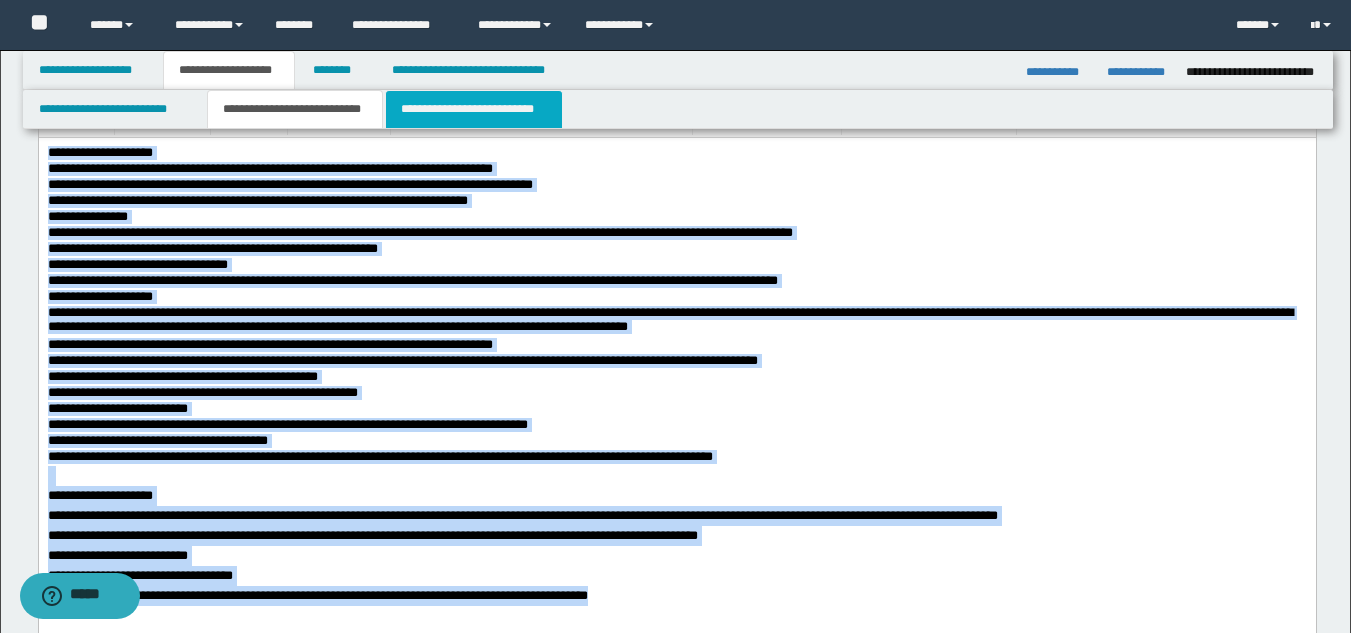 scroll, scrollTop: 0, scrollLeft: 0, axis: both 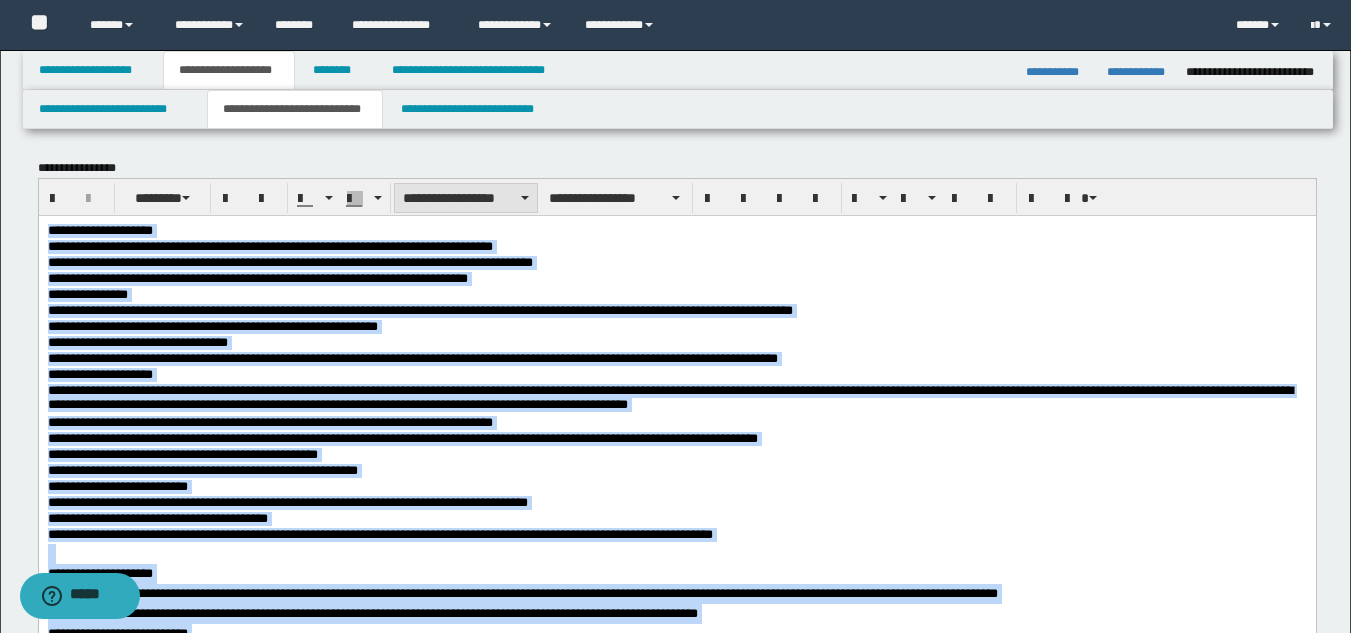 click on "**********" at bounding box center [466, 198] 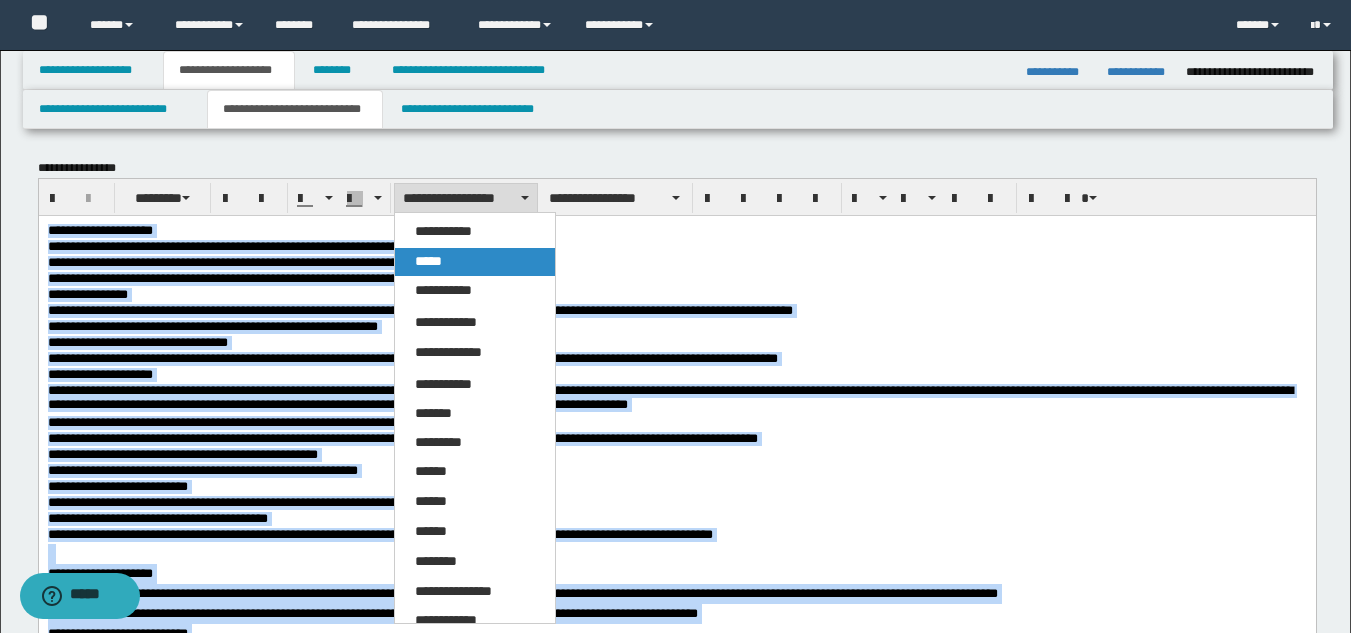 click on "*****" at bounding box center (428, 261) 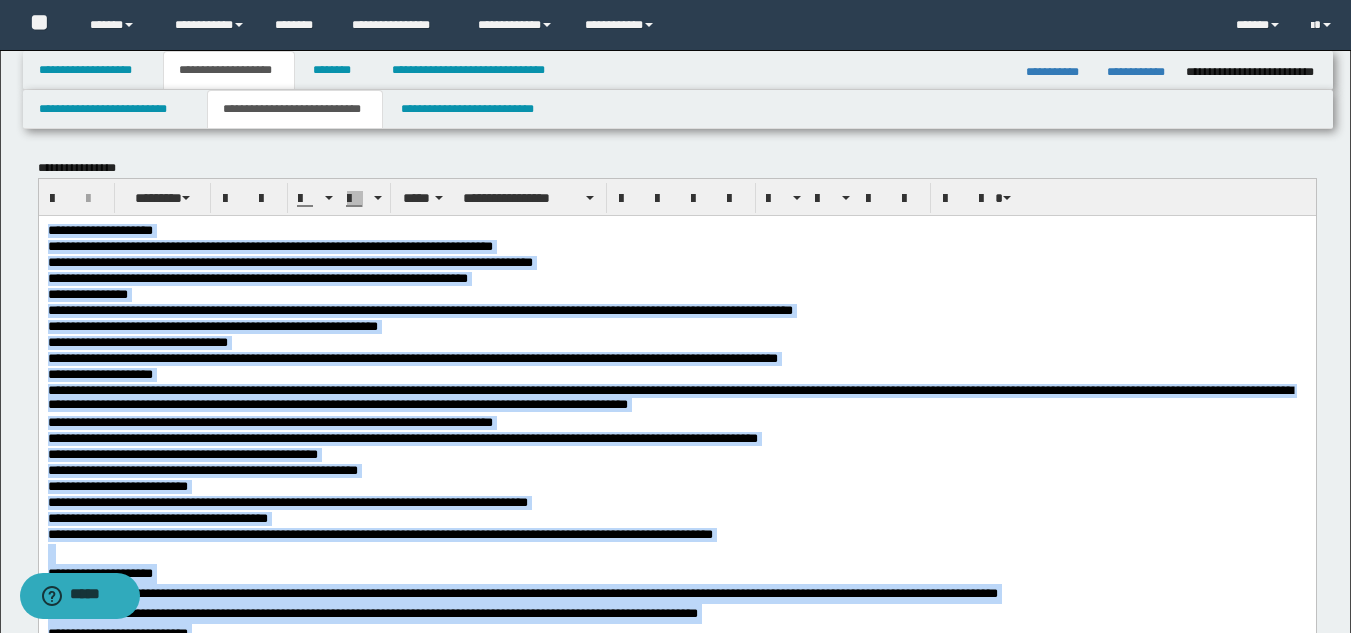 click on "**********" at bounding box center (676, 263) 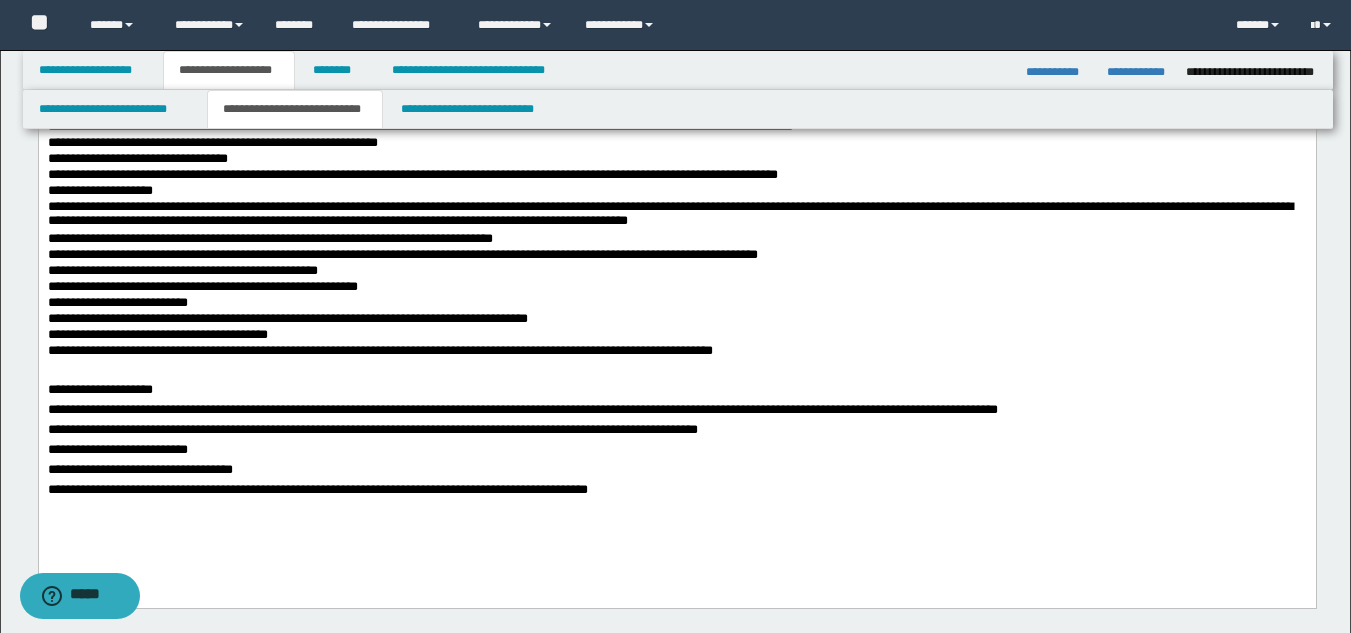 scroll, scrollTop: 0, scrollLeft: 0, axis: both 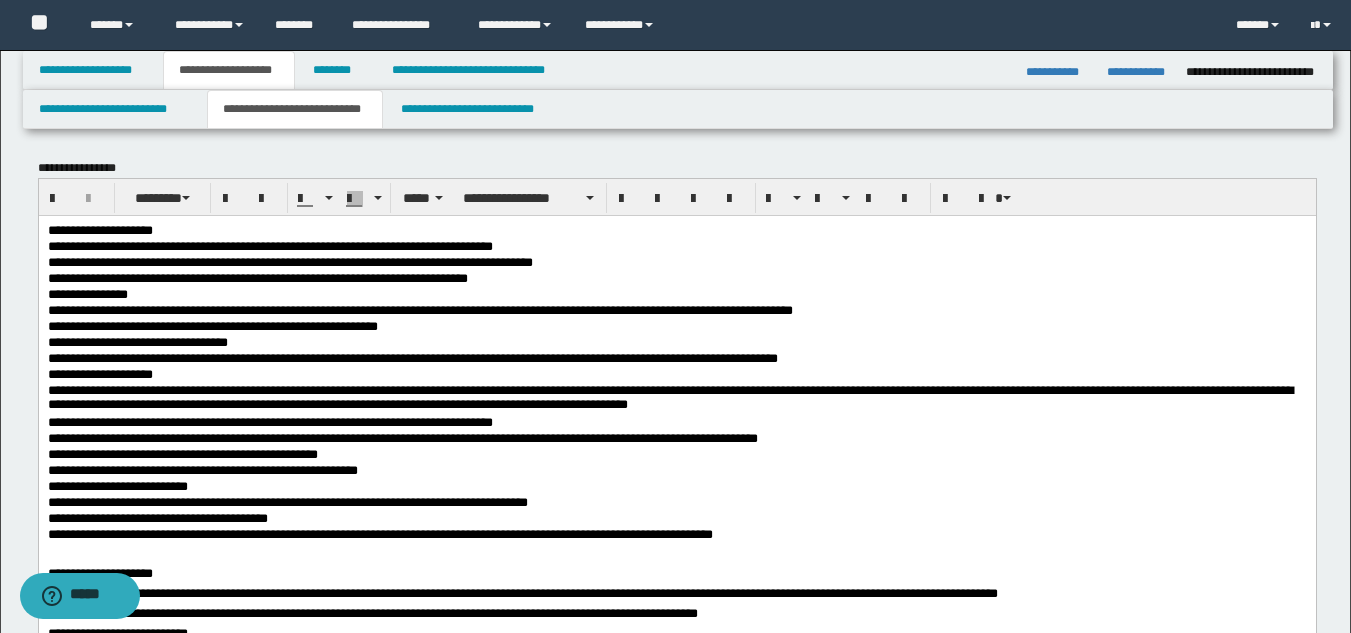 click on "**********" at bounding box center (212, 325) 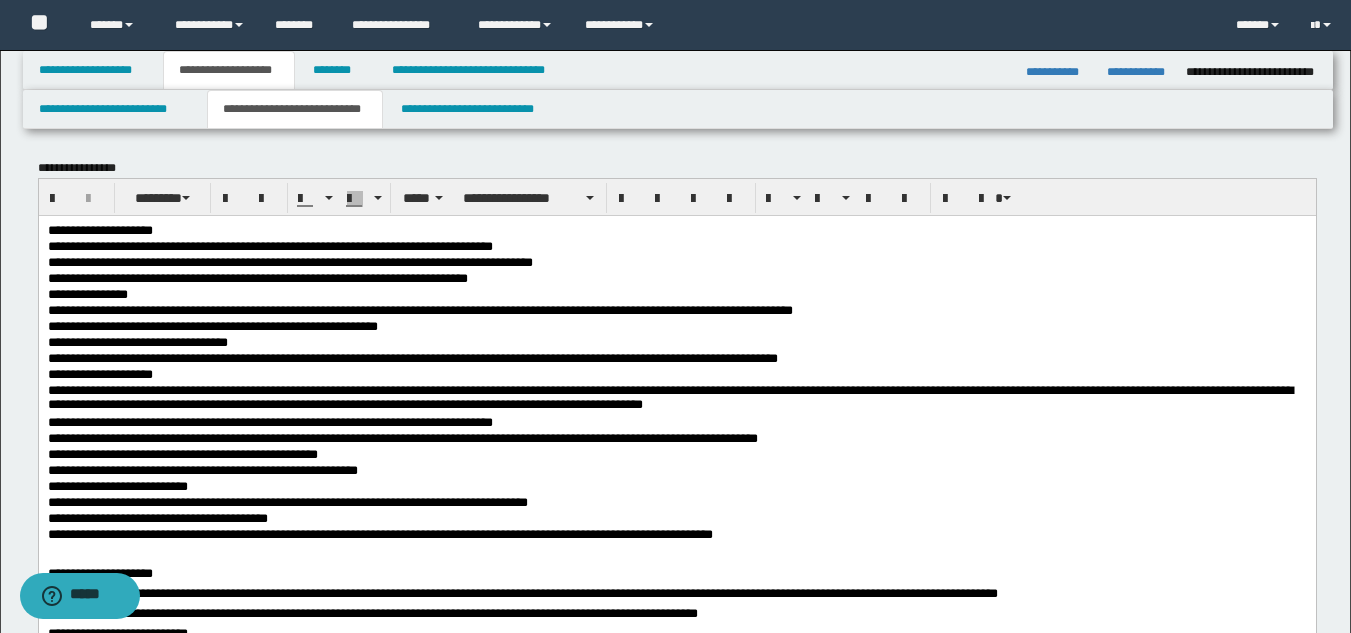 drag, startPoint x: 1061, startPoint y: 399, endPoint x: 1059, endPoint y: 512, distance: 113.0177 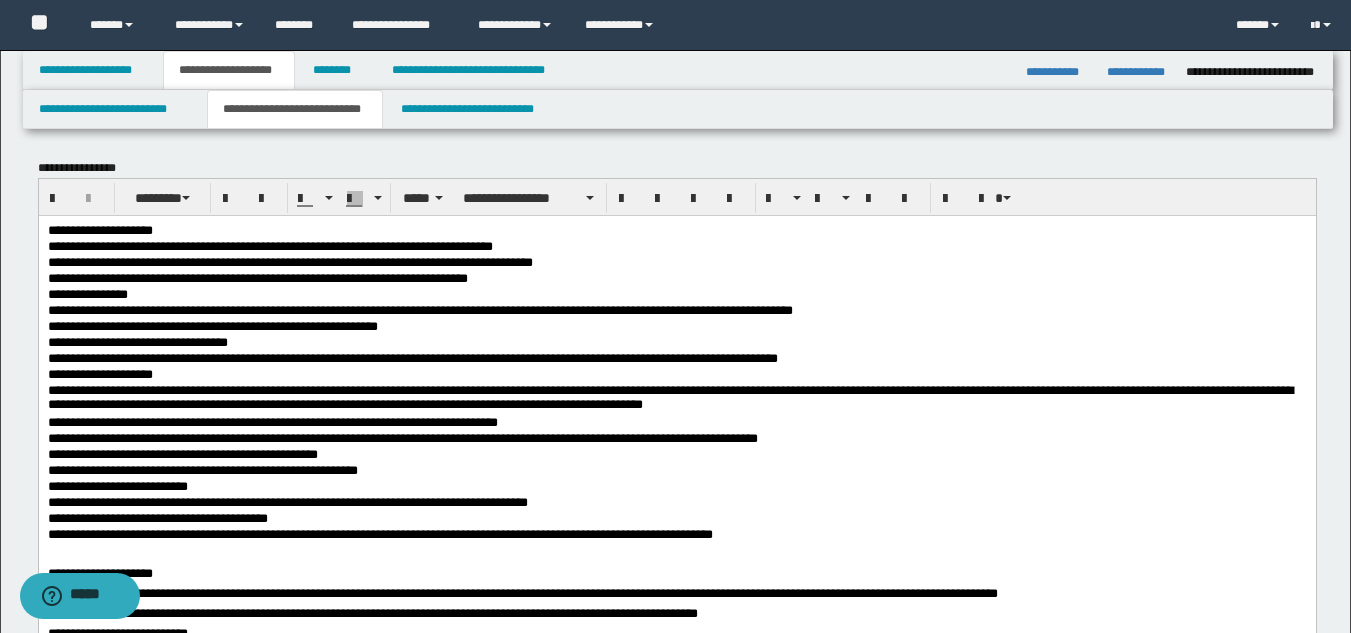 drag, startPoint x: 81, startPoint y: 465, endPoint x: 589, endPoint y: 440, distance: 508.61478 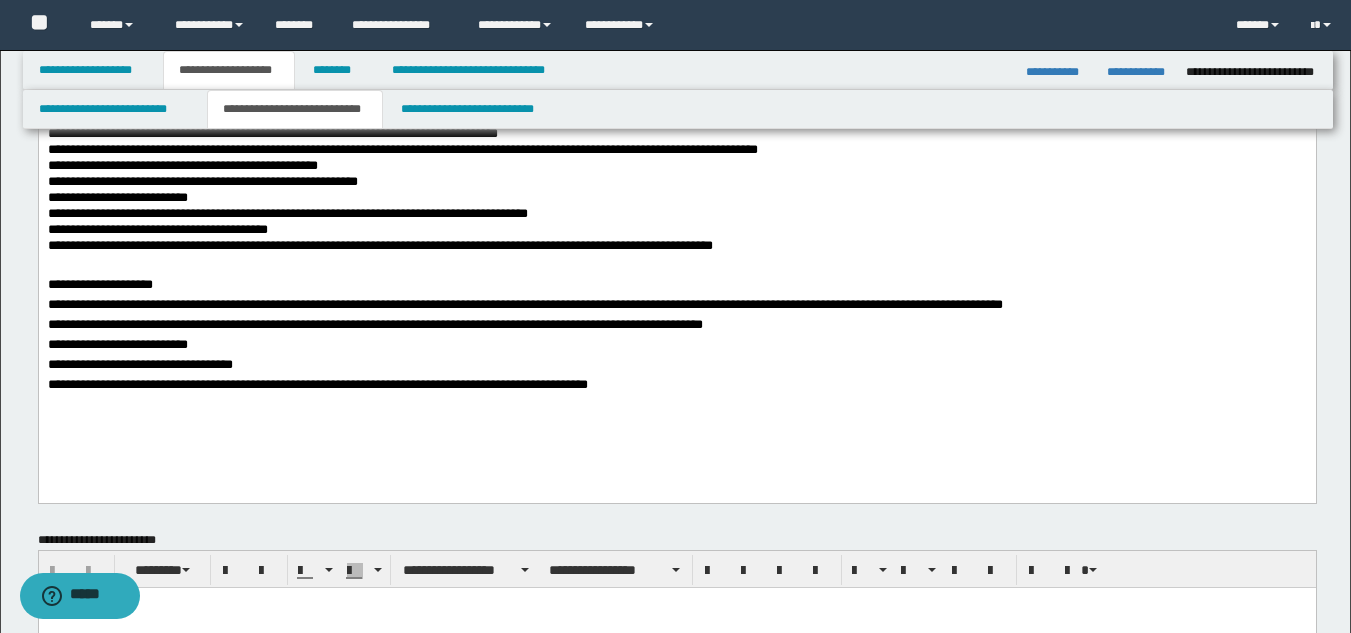 scroll, scrollTop: 300, scrollLeft: 0, axis: vertical 